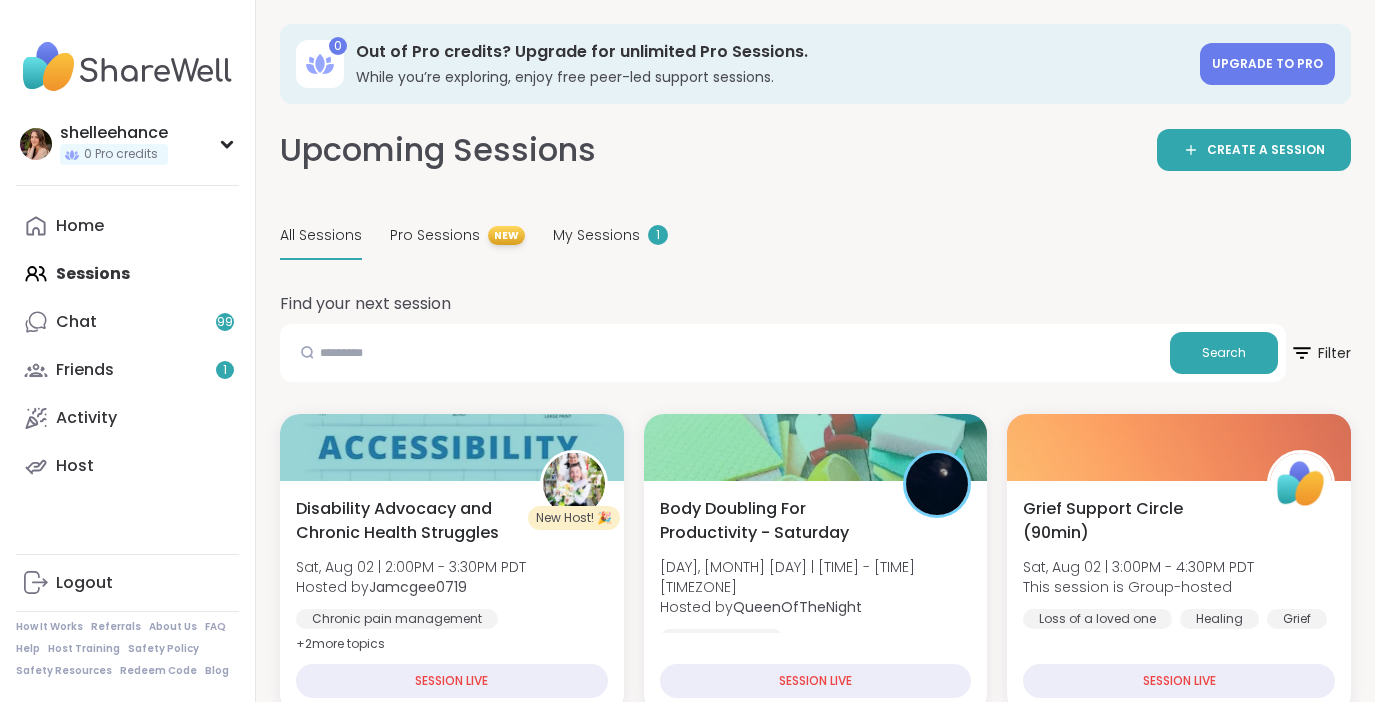 scroll, scrollTop: 255, scrollLeft: 0, axis: vertical 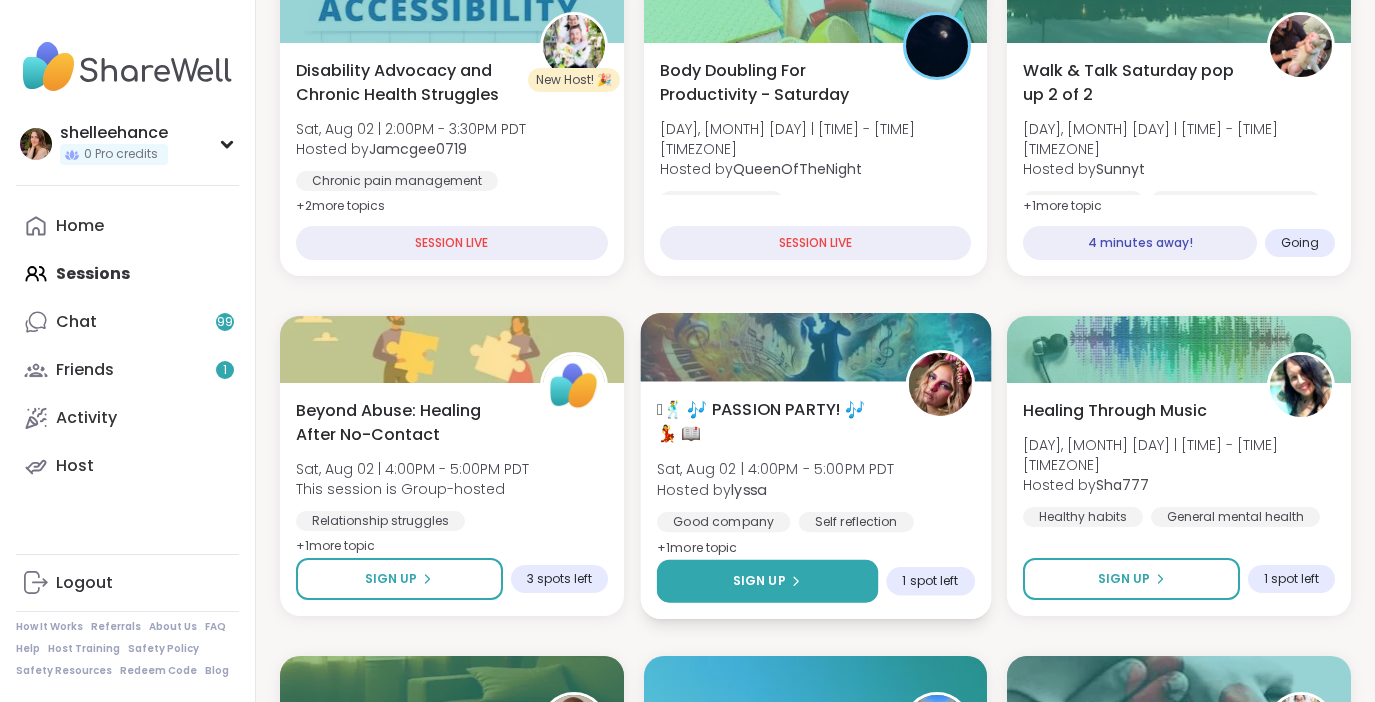 click on "Sign Up" at bounding box center [767, 581] 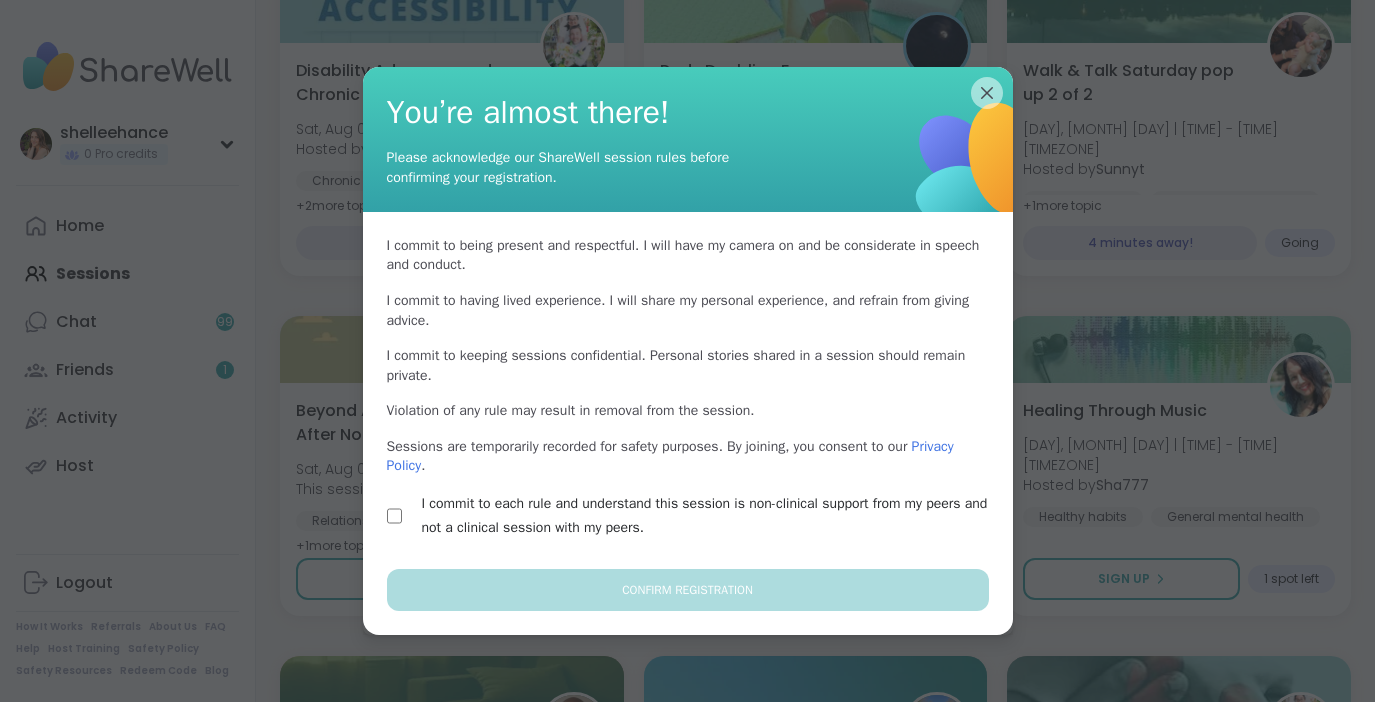 click on "I commit to each rule and understand this session is non-clinical support from my peers and not a clinical session with my peers." at bounding box center [711, 516] 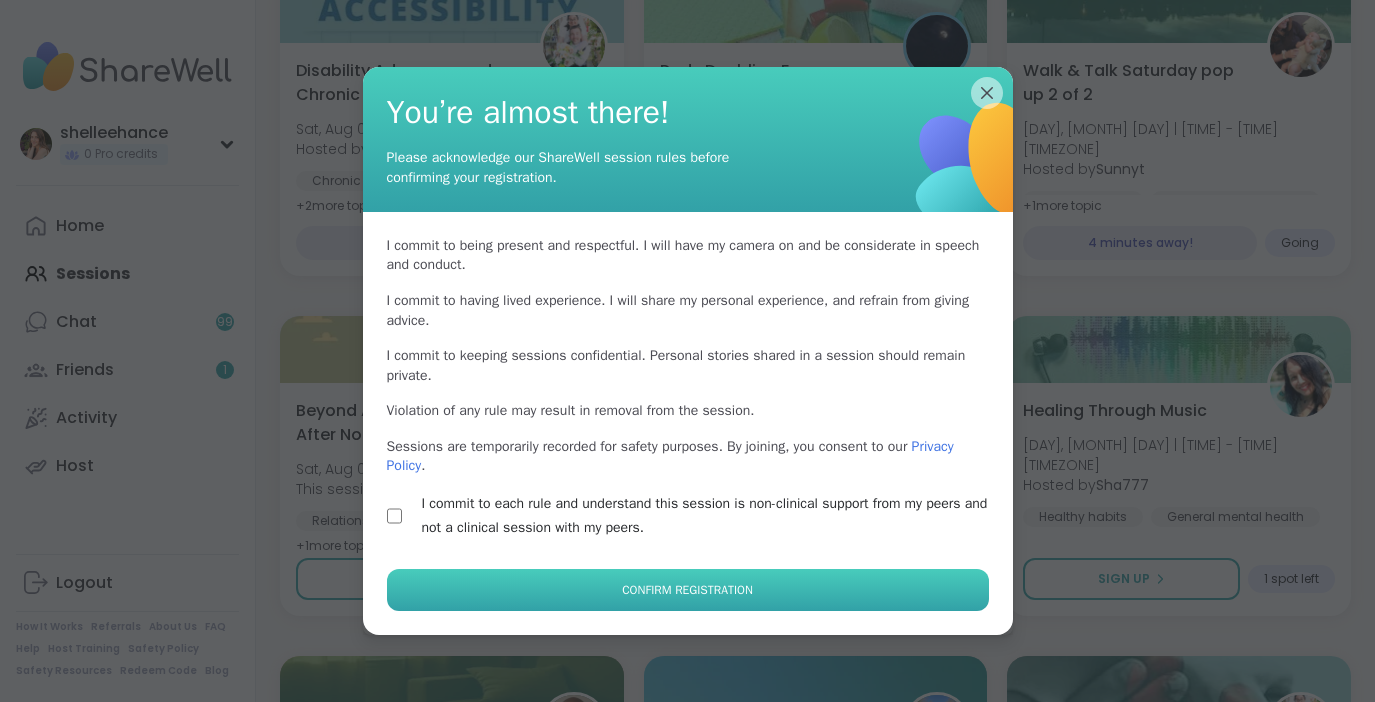 click on "Confirm Registration" at bounding box center (687, 590) 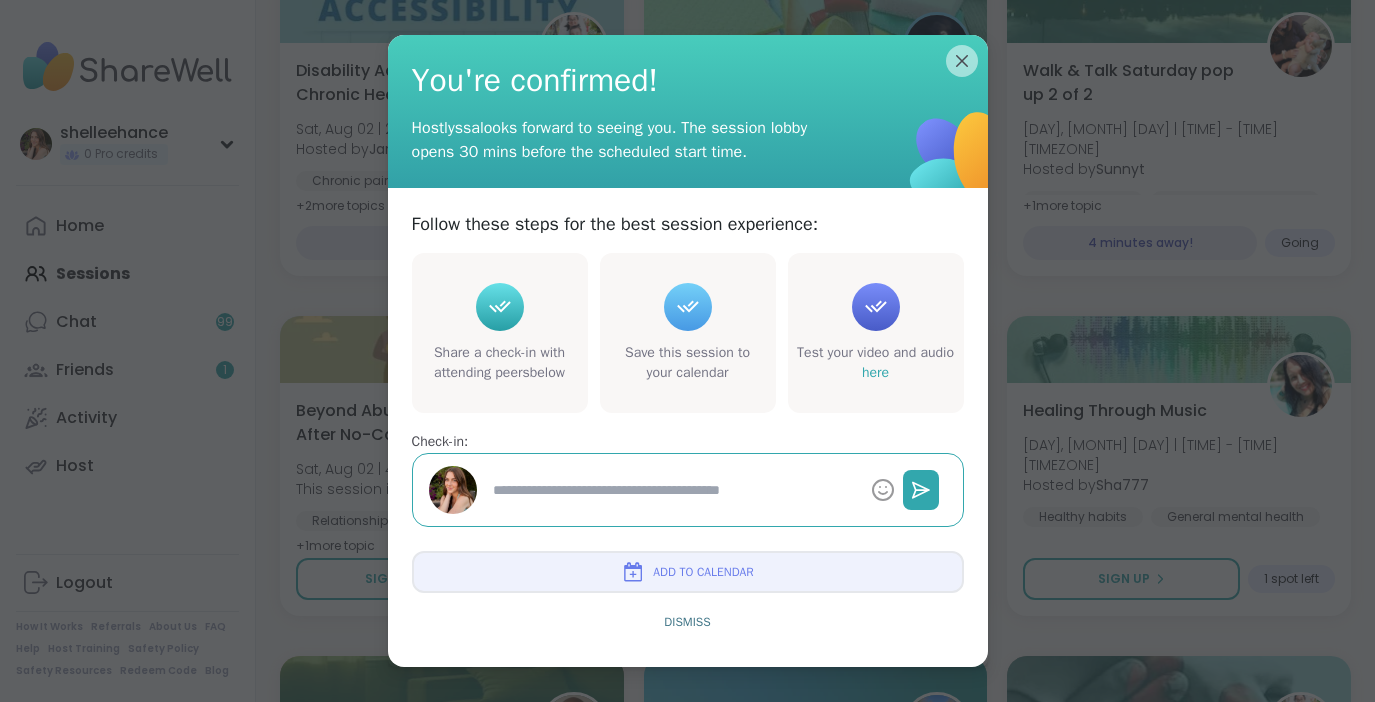type on "*" 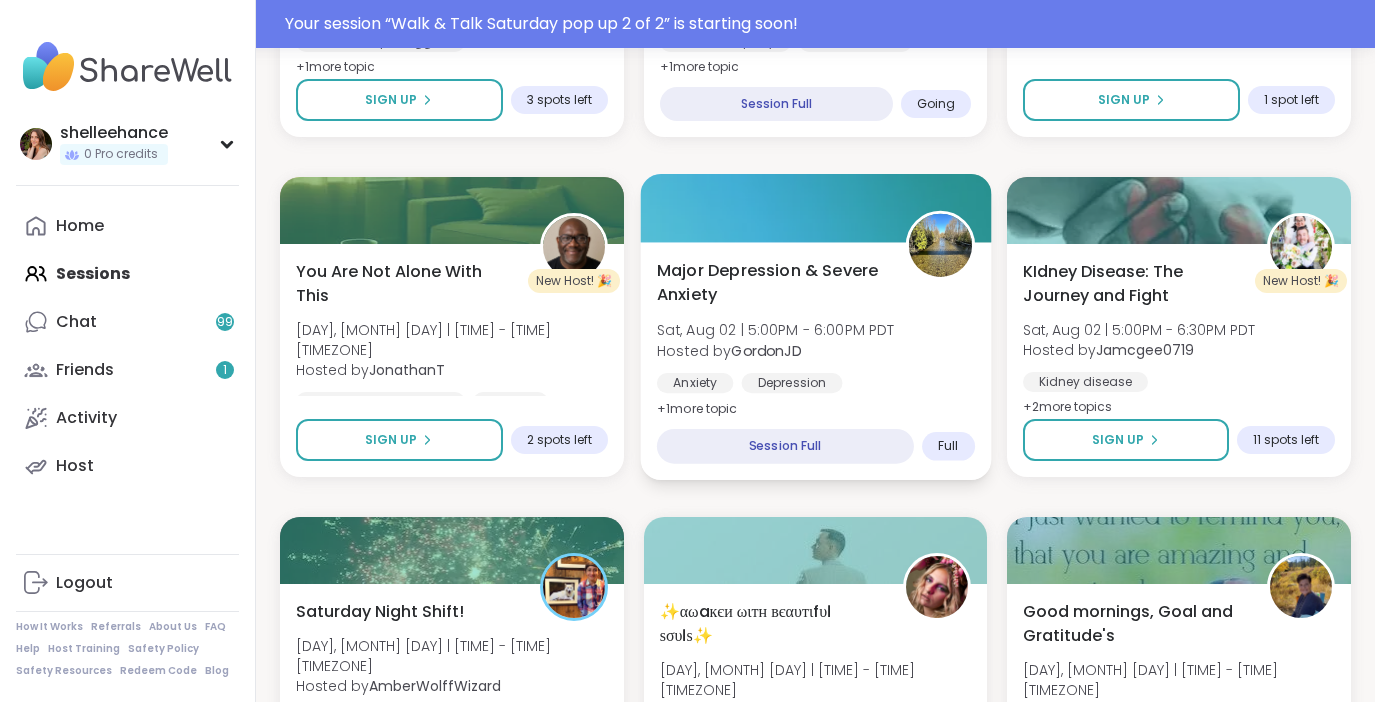 scroll, scrollTop: 1183, scrollLeft: 0, axis: vertical 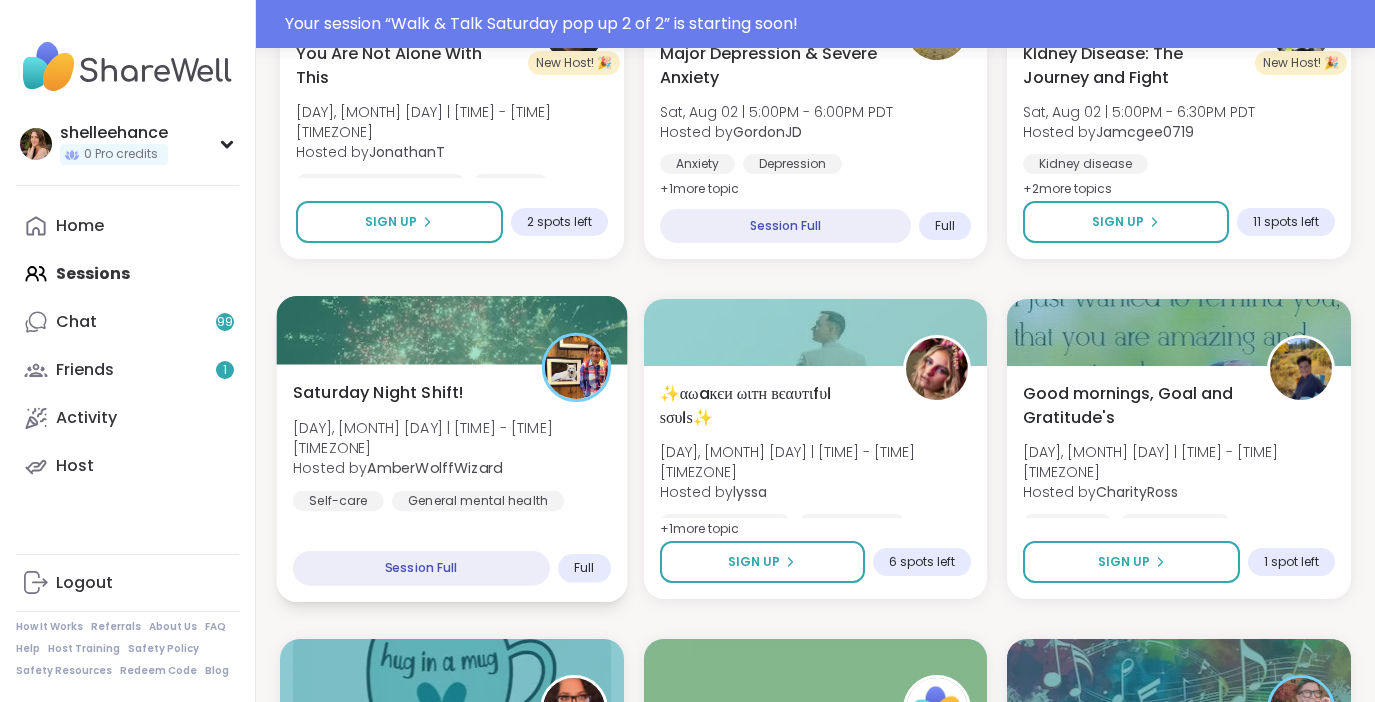 click on "General mental health" at bounding box center [478, 501] 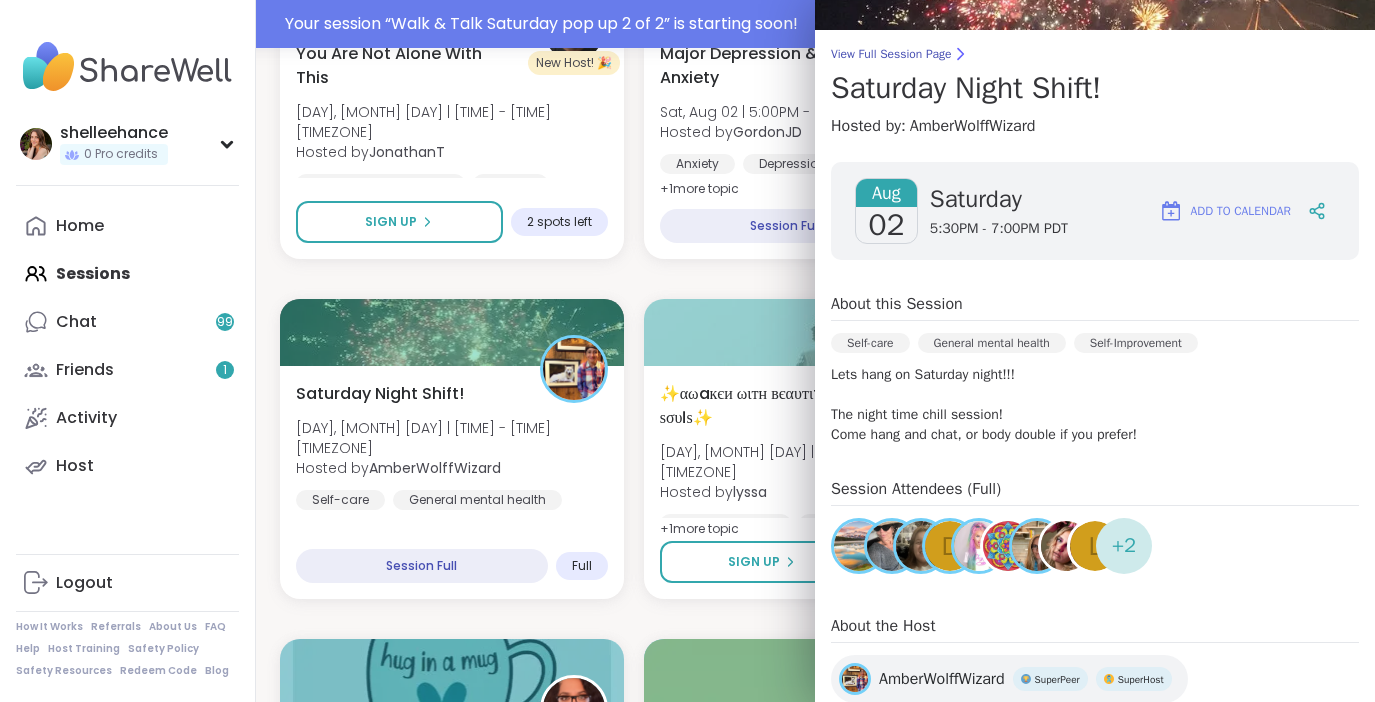 scroll, scrollTop: 267, scrollLeft: 0, axis: vertical 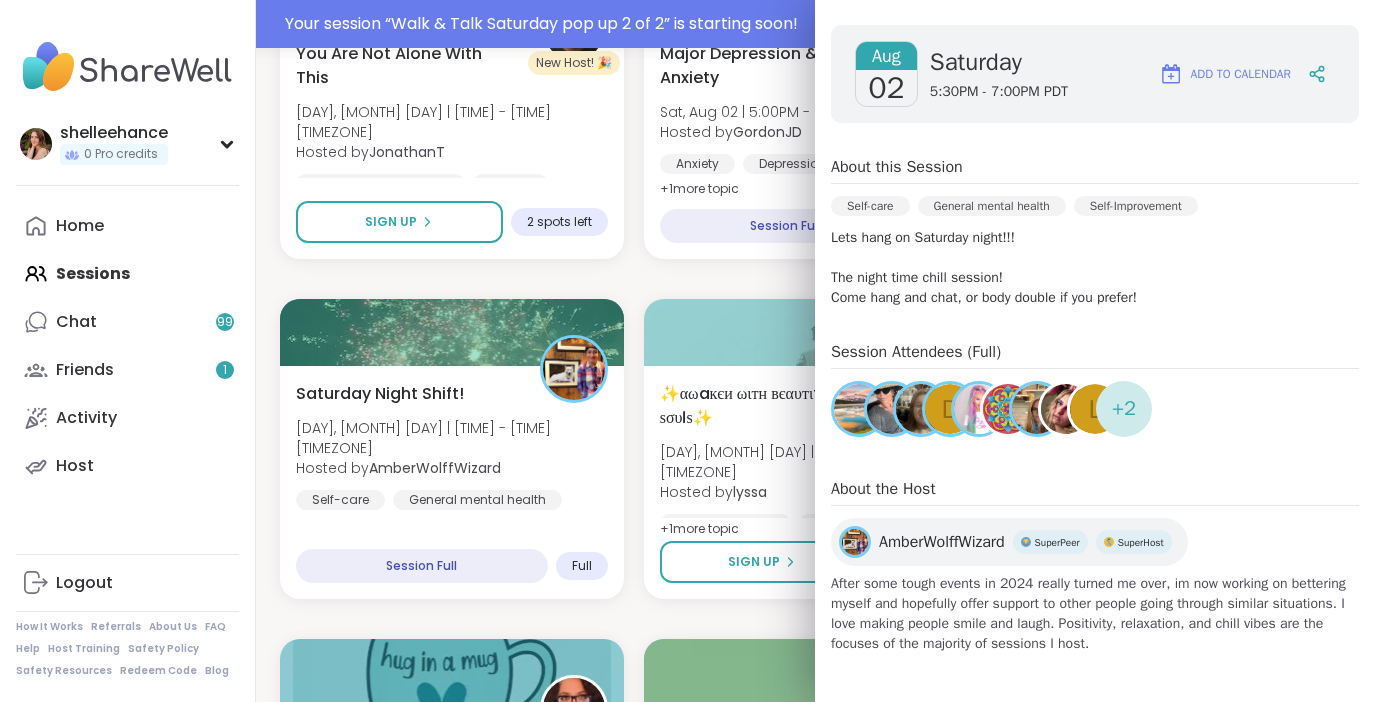 click on "New Host! 🎉 Disability Advocacy and Chronic Health Struggles [DAY], [MONTH] [DAY] | [TIME] - [TIME] [TIMEZONE] Hosted by [USERNAME] Chronic pain management Chronic Illness Depression + 2 more topics SESSION LIVE Body Doubling For Productivity - Saturday [DAY], [MONTH] [DAY] | [TIME] - [TIME] [TIMEZONE] Hosted by [USERNAME] Body doubling SESSION LIVE Walk & Talk Saturday pop up 2 of 2 [DAY], [MONTH] [DAY] | [TIME] - [TIME] [TIMEZONE] Hosted by [USERNAME] Healthy habits General mental health Good company + 1 more topics 3 minutes away! Going Beyond Abuse: Healing After No-Contact [DAY], [MONTH] [DAY] | [TIME] - [TIME] [TIMEZONE] This session is Group-hosted Relationship struggles Emotional abuse Healing + 1 more topics Sign Up 3 spots left 🪩🕺 🎶 PASSION PARTY! 🎶 💃 📖 [DAY], [MONTH] [DAY] | [TIME] - [TIME] [TIMEZONE] Hosted by [USERNAME] Good company Self reflection Healthy love + 1 more topics Session Full Going Healing Through Music [DAY], [MONTH] [DAY] | [TIME] - [TIME] [TIMEZONE] Hosted by [USERNAME] Healthy habits General mental health Self-care Sign Up 1 spot left Hosted by" at bounding box center (815, 1299) 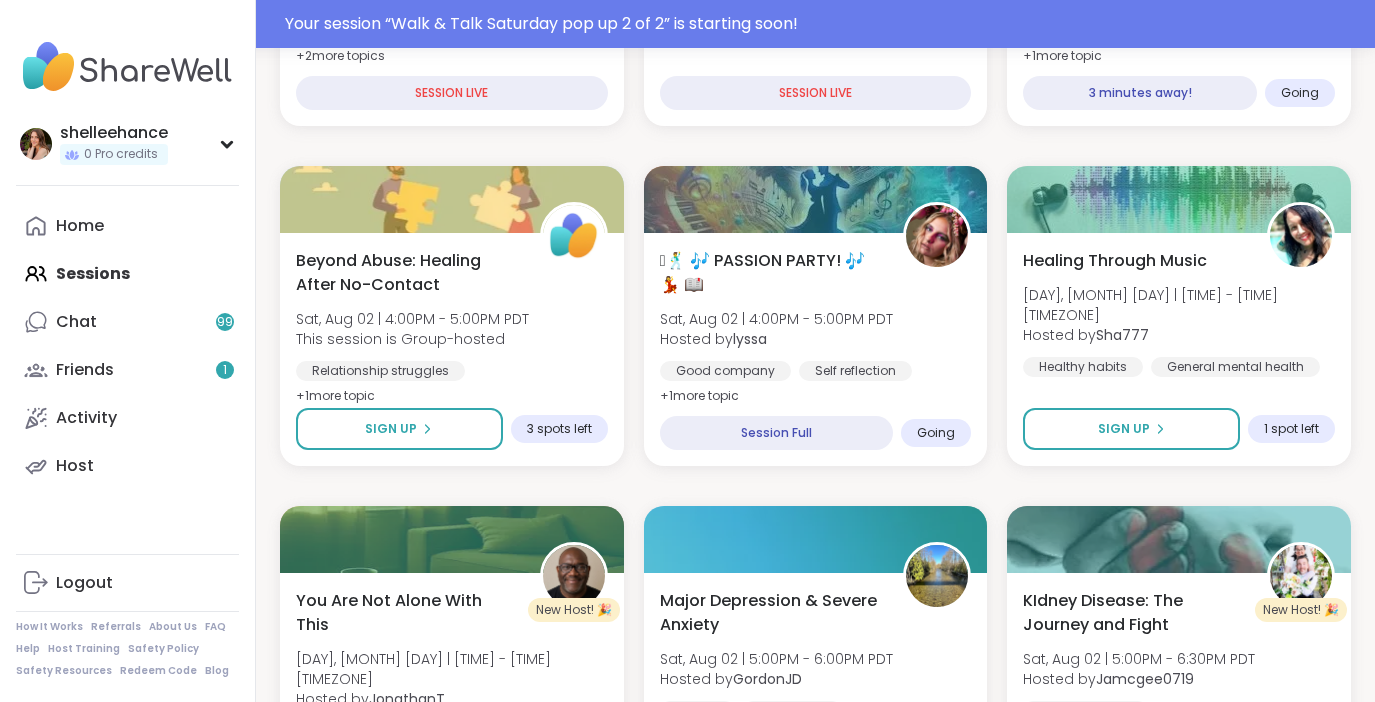 scroll, scrollTop: 532, scrollLeft: 0, axis: vertical 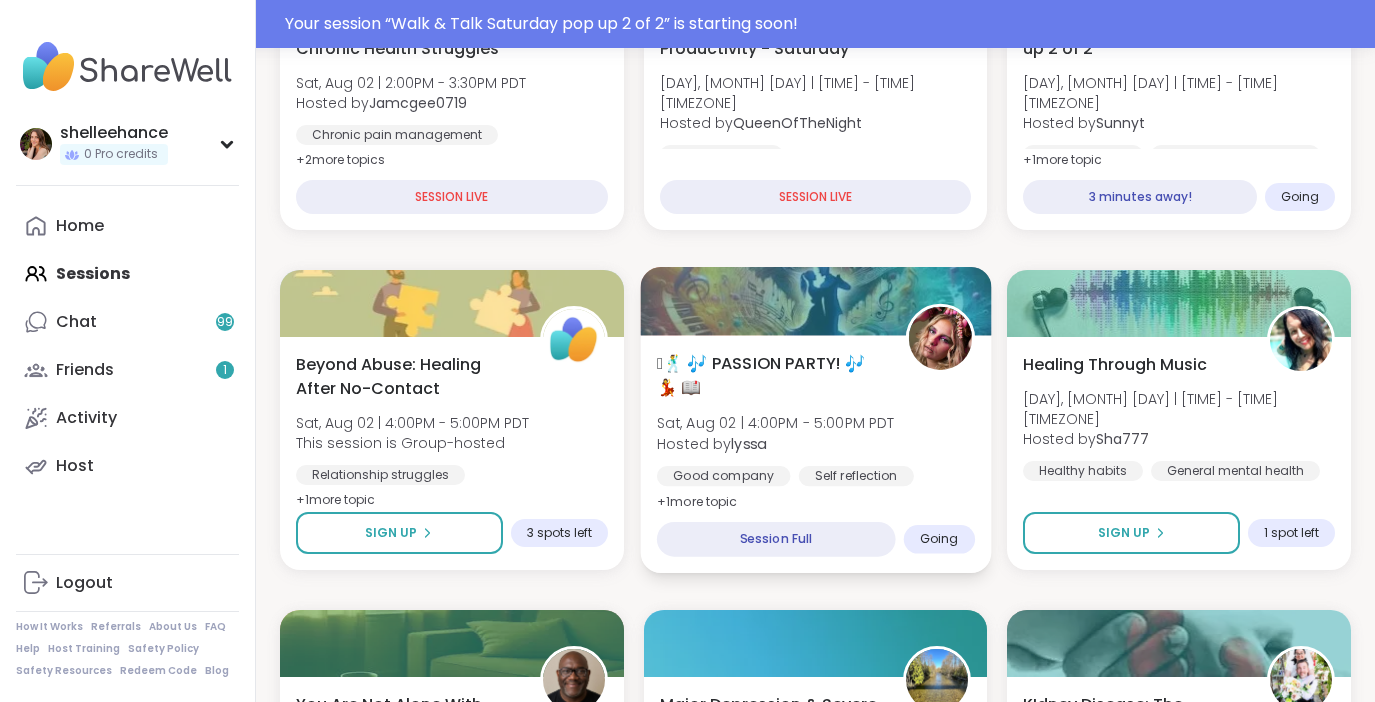 click on "Sat, Aug 02 | 4:00PM - 5:00PM PDT" at bounding box center (776, 423) 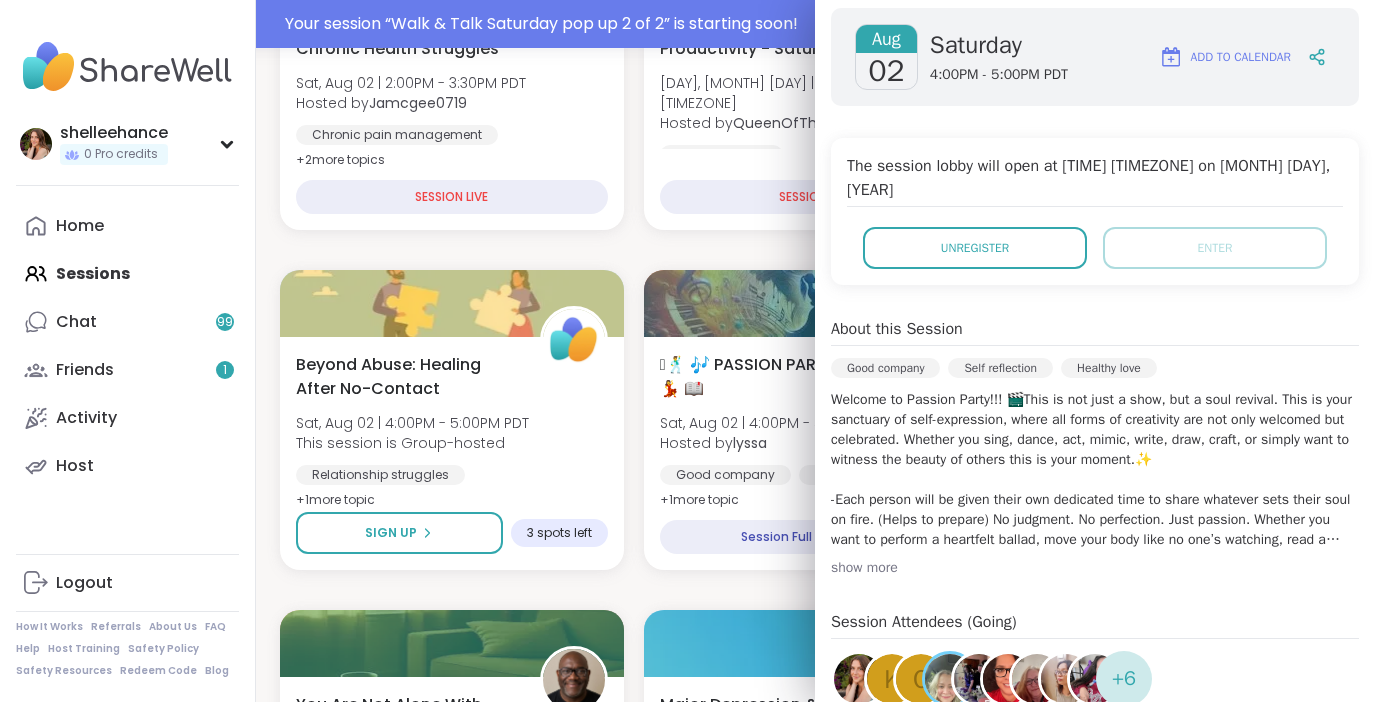 scroll, scrollTop: 299, scrollLeft: 0, axis: vertical 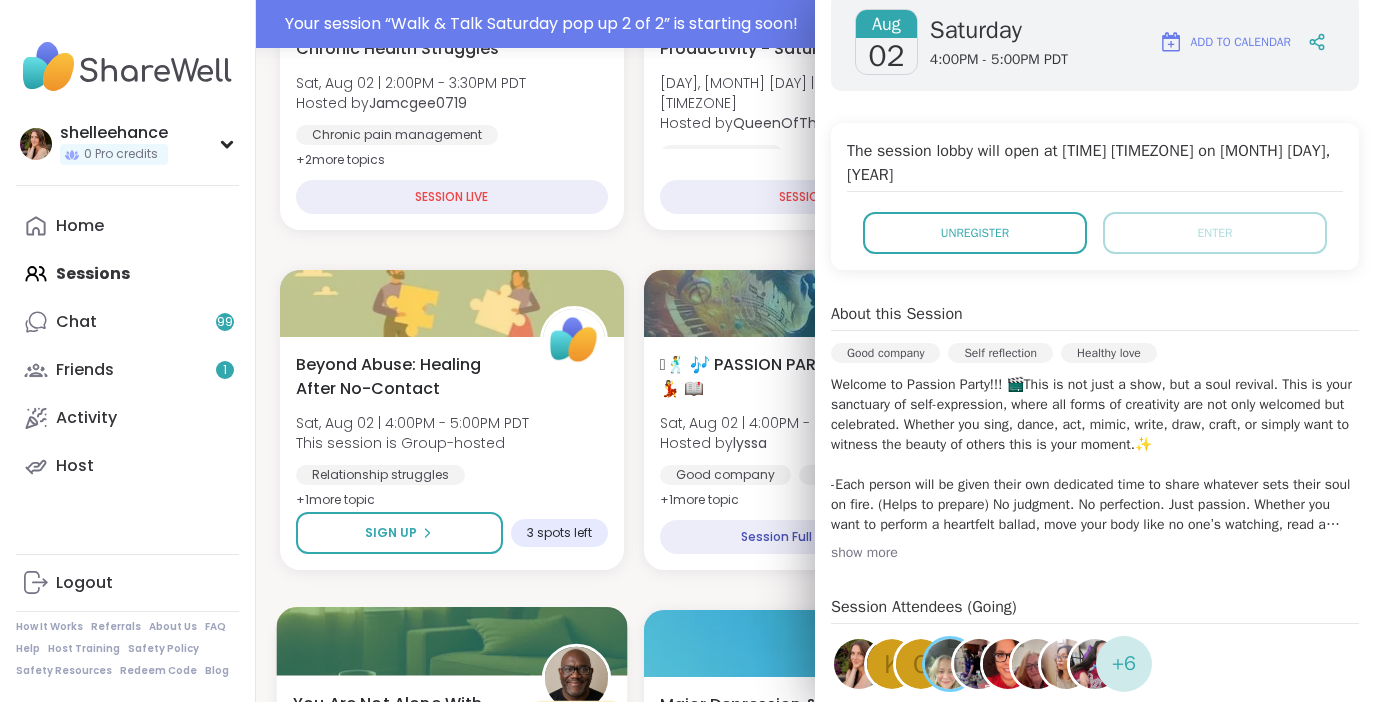 click at bounding box center (452, 641) 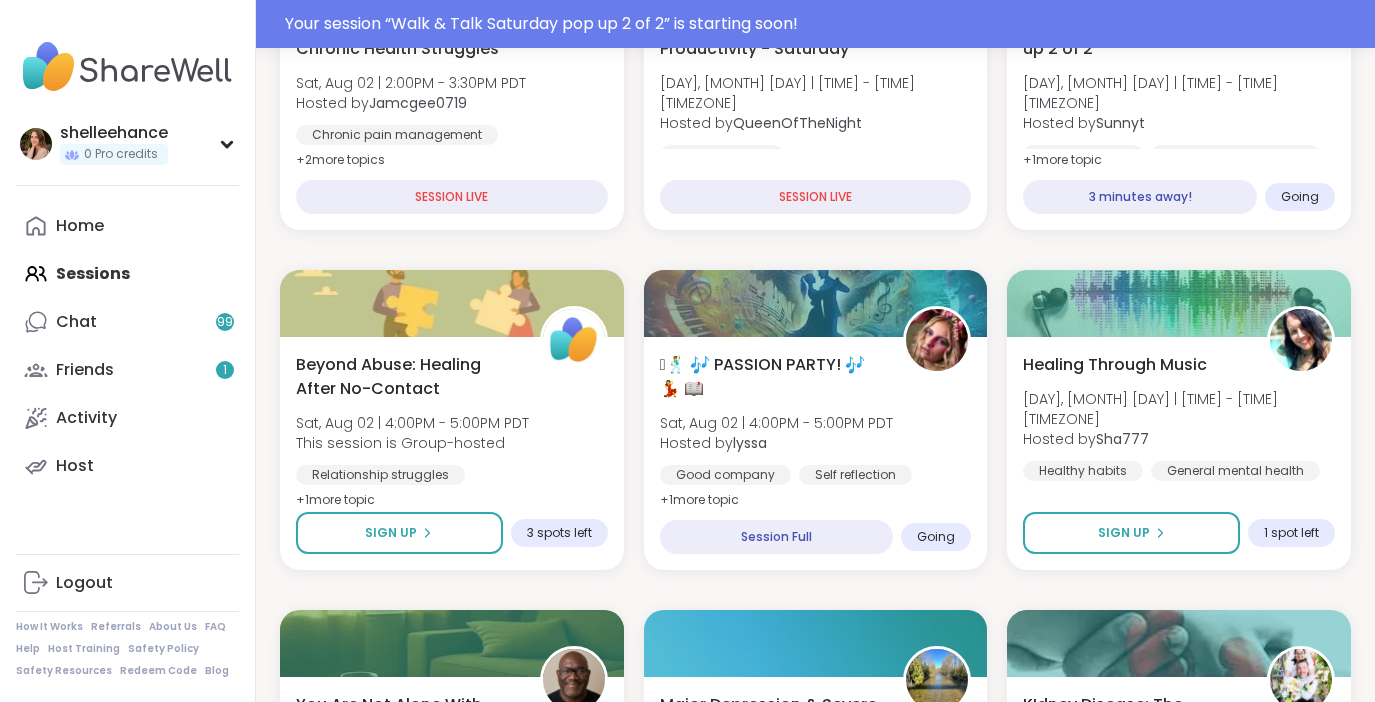 click on "New Host! 🎉 Disability Advocacy and Chronic Health Struggles [DAY], [MONTH] [DAY] | [TIME] - [TIME] [TIMEZONE] Hosted by [USERNAME] Chronic pain management Chronic Illness Depression + 2 more topics SESSION LIVE Body Doubling For Productivity - Saturday [DAY], [MONTH] [DAY] | [TIME] - [TIME] [TIMEZONE] Hosted by [USERNAME] Body doubling SESSION LIVE Walk & Talk Saturday pop up 2 of 2 [DAY], [MONTH] [DAY] | [TIME] - [TIME] [TIMEZONE] Hosted by [USERNAME] Healthy habits General mental health Good company + 1 more topics 3 minutes away! Going Beyond Abuse: Healing After No-Contact [DAY], [MONTH] [DAY] | [TIME] - [TIME] [TIMEZONE] This session is Group-hosted Relationship struggles Emotional abuse Healing + 1 more topics Sign Up 3 spots left 🪩🕺 🎶 PASSION PARTY! 🎶 💃 📖 [DAY], [MONTH] [DAY] | [TIME] - [TIME] [TIMEZONE] Hosted by [USERNAME] Good company Self reflection Healthy love + 1 more topics Session Full Going Healing Through Music [DAY], [MONTH] [DAY] | [TIME] - [TIME] [TIMEZONE] Hosted by [USERNAME] Healthy habits General mental health Self-care Sign Up 1 spot left Hosted by" at bounding box center (815, 1950) 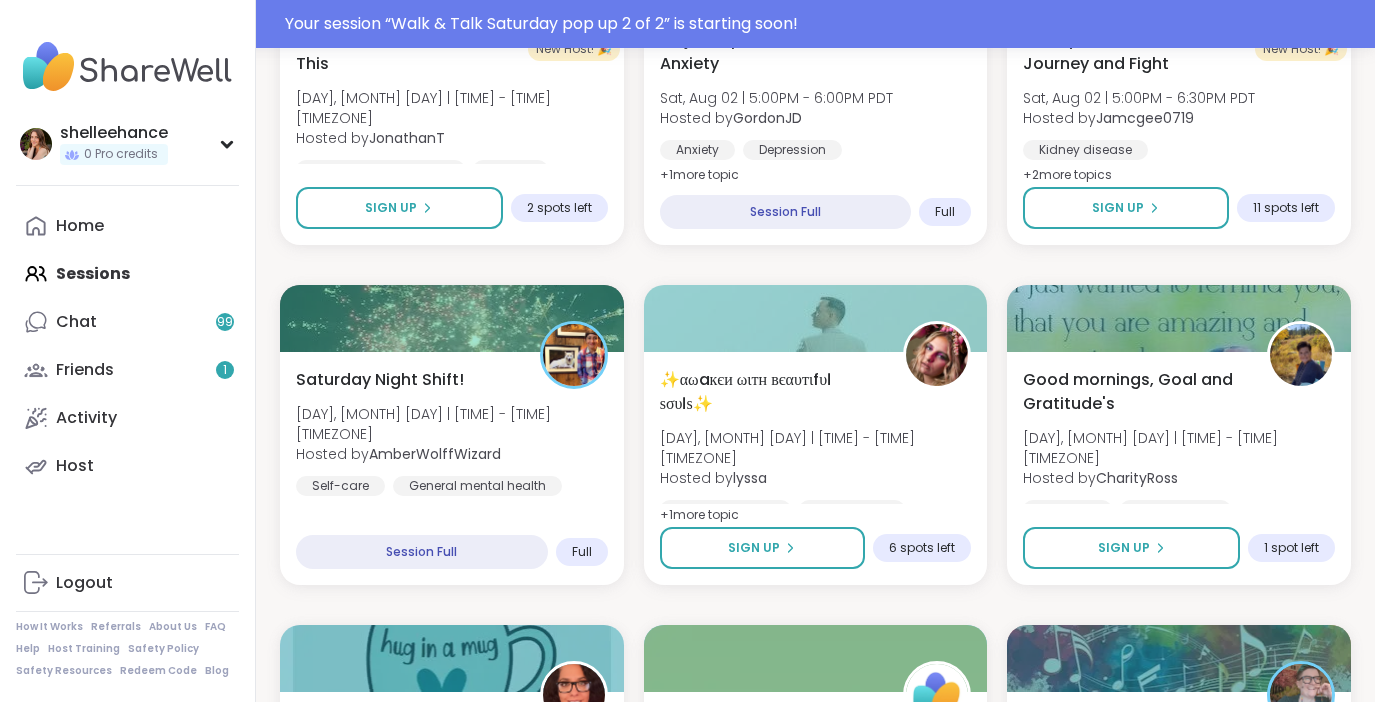 scroll, scrollTop: 1202, scrollLeft: 0, axis: vertical 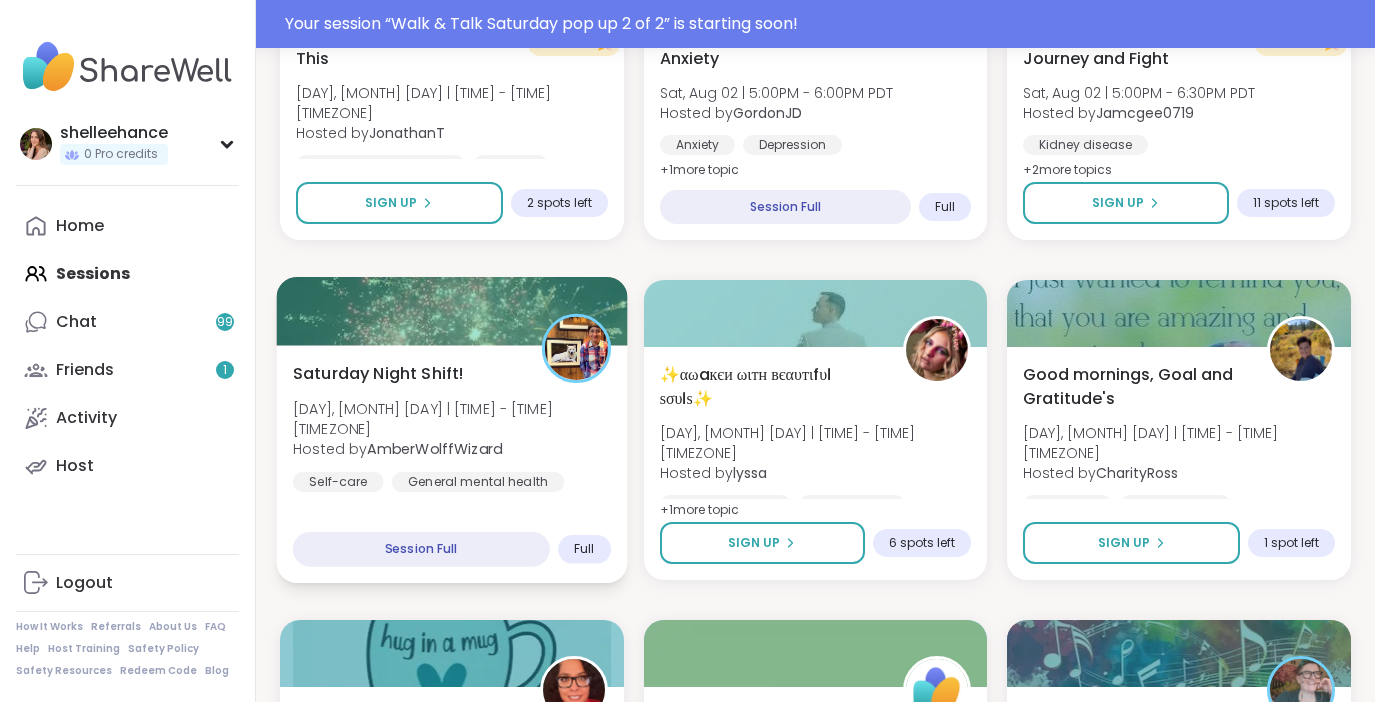 click on "Saturday Night Shift! [DAY], [MONTH] [DAY] | [TIME] - [TIME] [TIMEZONE] Hosted by [USERNAME] Self-care General mental health Self-Improvement Session Full Full" at bounding box center [452, 464] 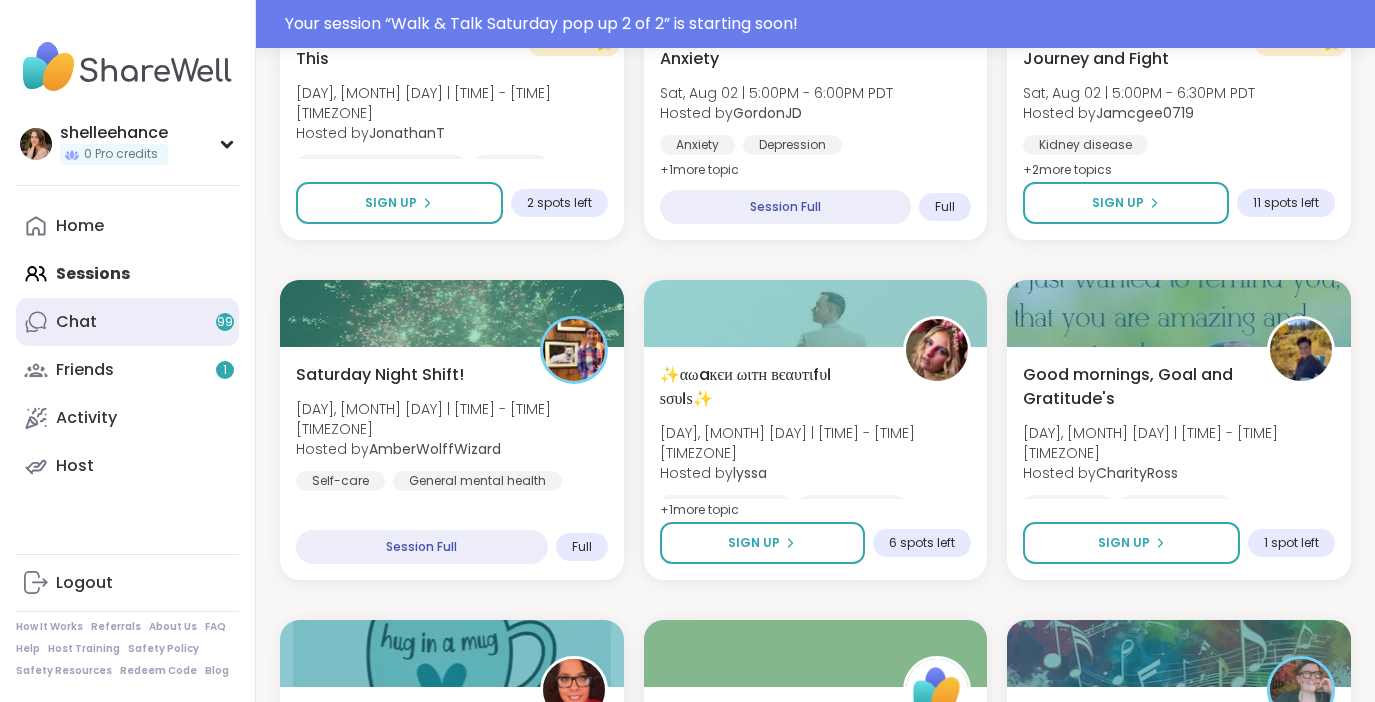 click on "Chat 99" at bounding box center (127, 322) 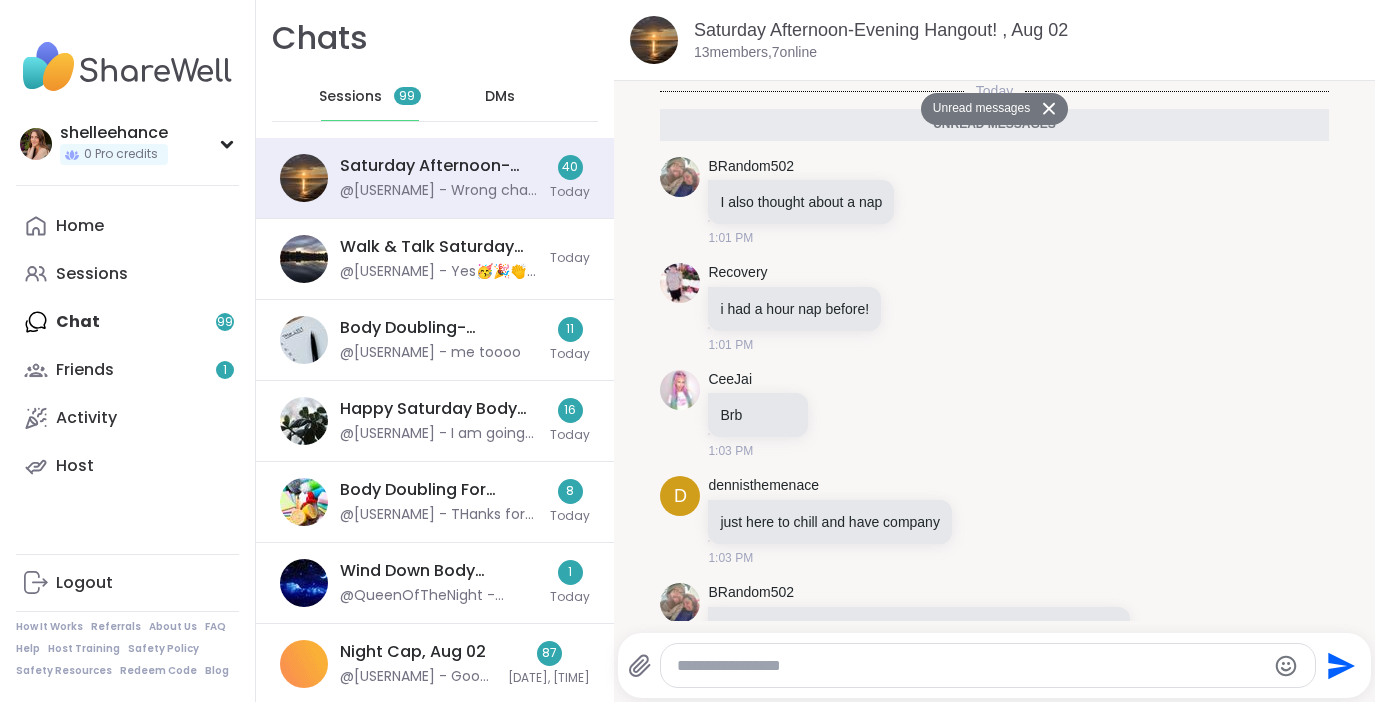 scroll, scrollTop: 5730, scrollLeft: 0, axis: vertical 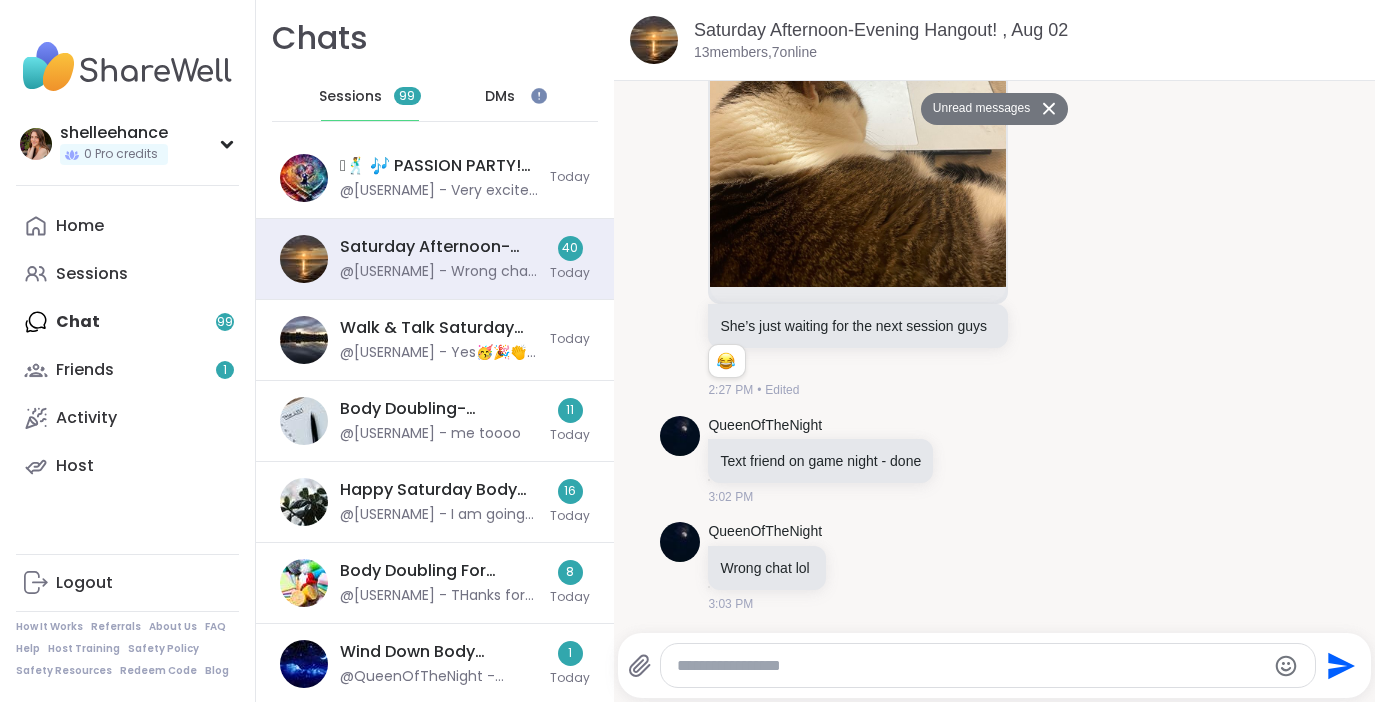click at bounding box center [988, 665] 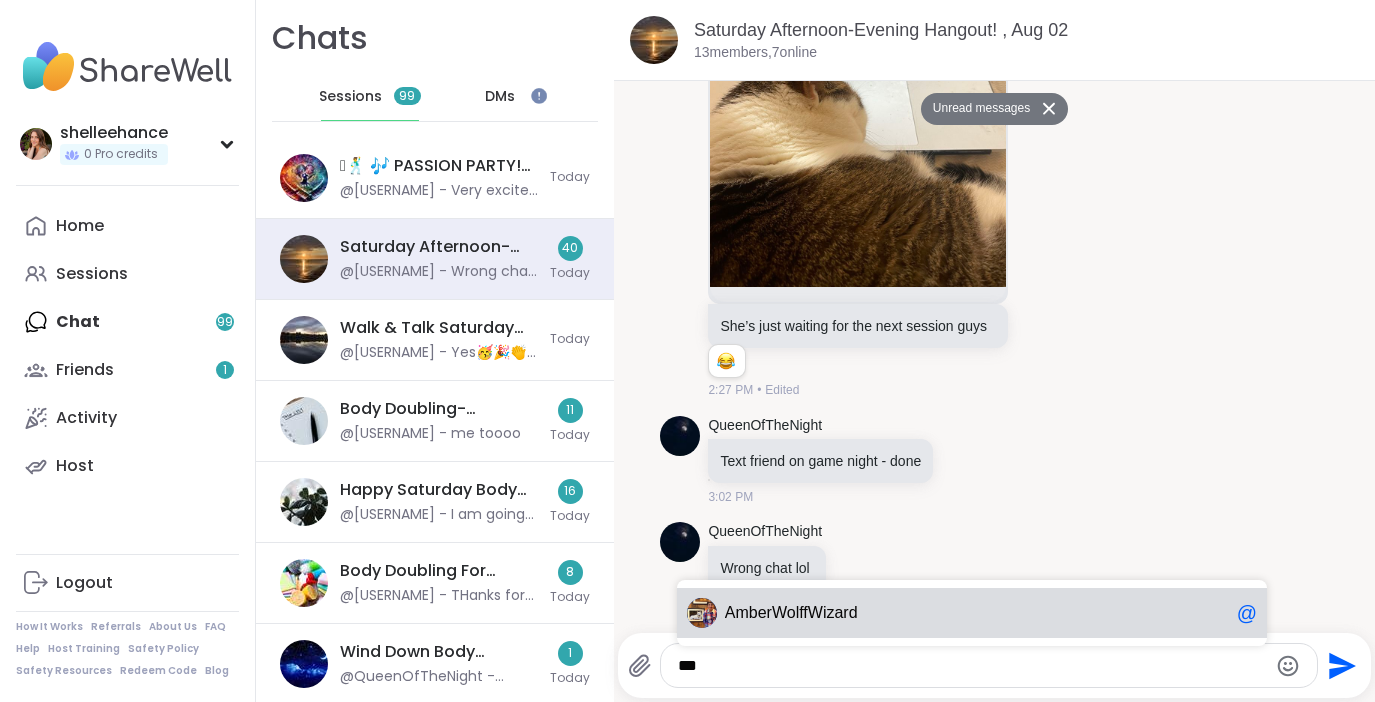 click on "Am berWolffWizard @" at bounding box center (972, 613) 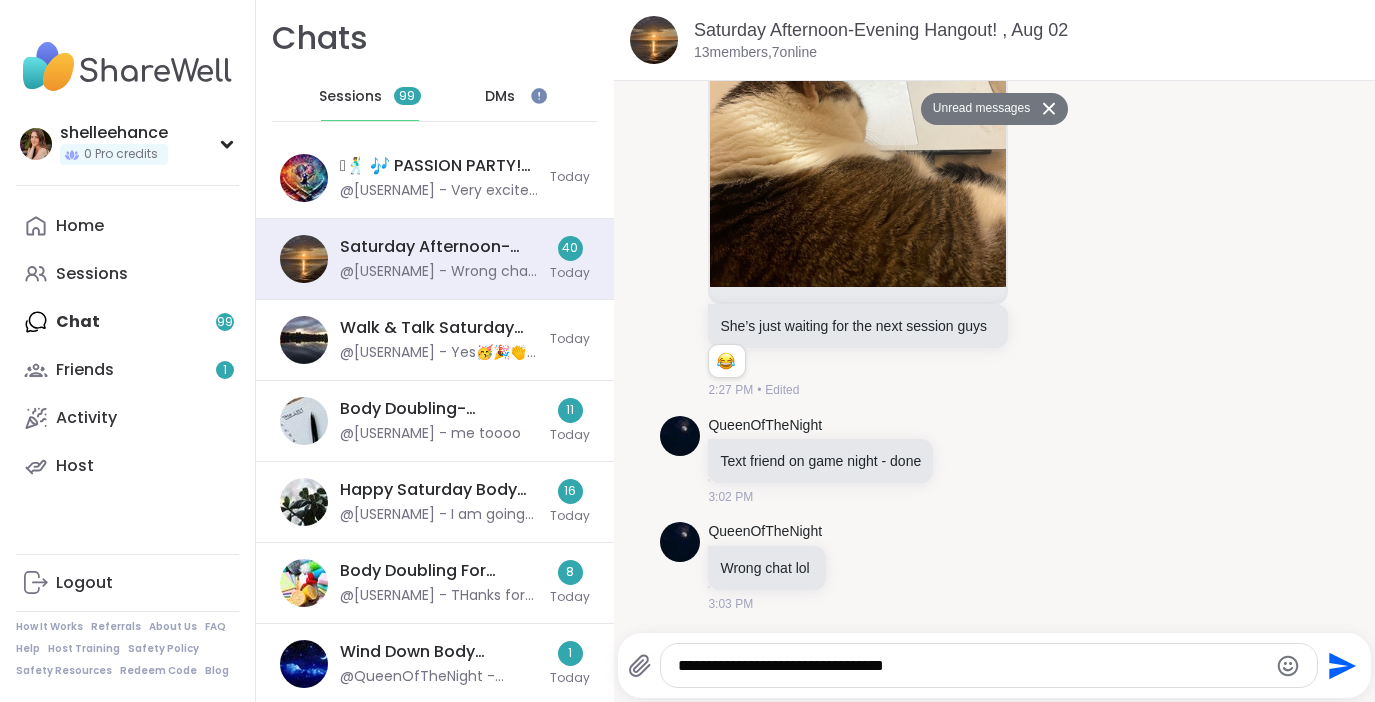 type on "**********" 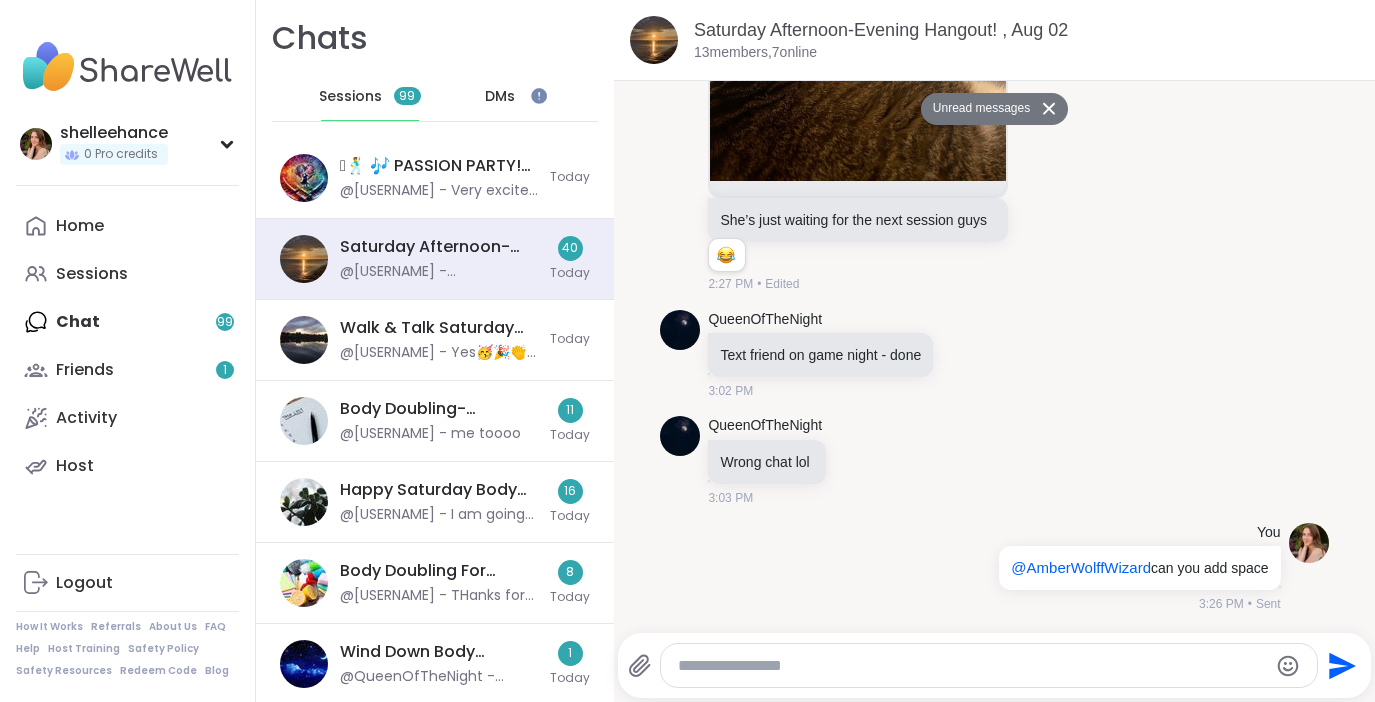 scroll, scrollTop: 5788, scrollLeft: 0, axis: vertical 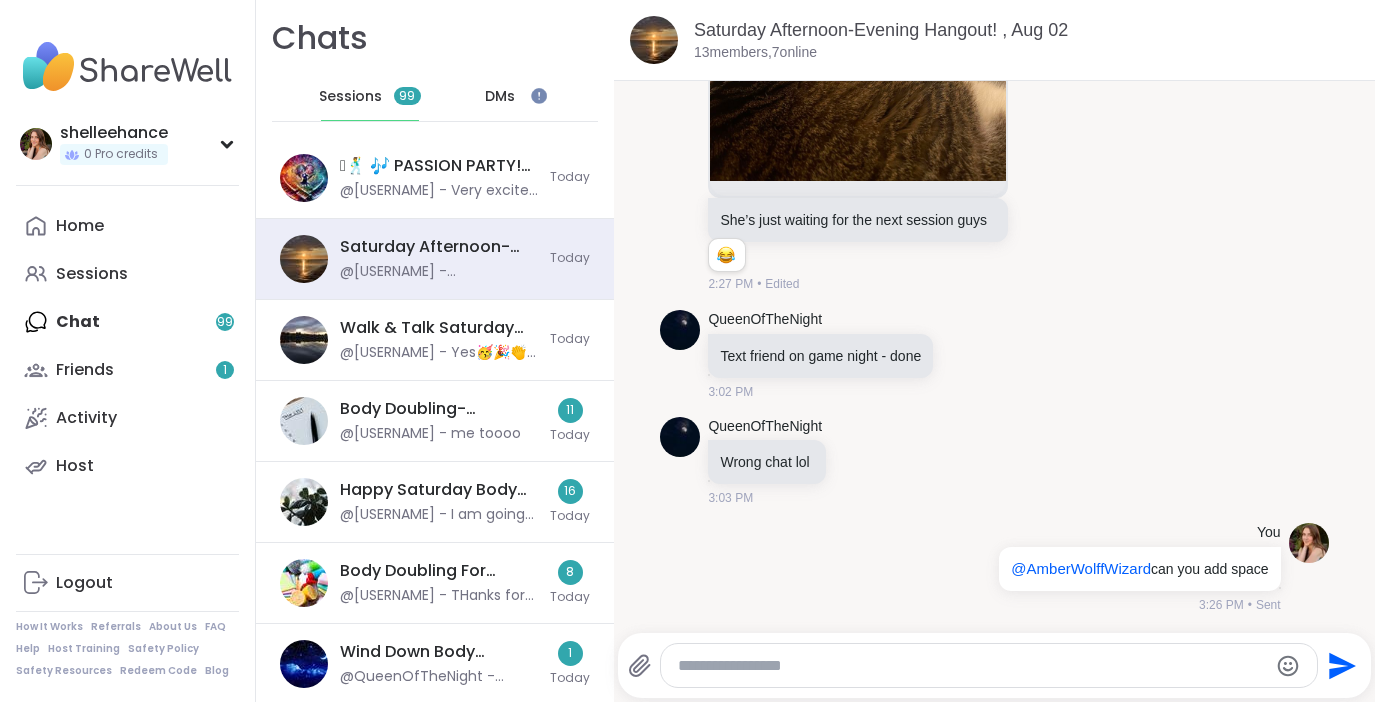 type 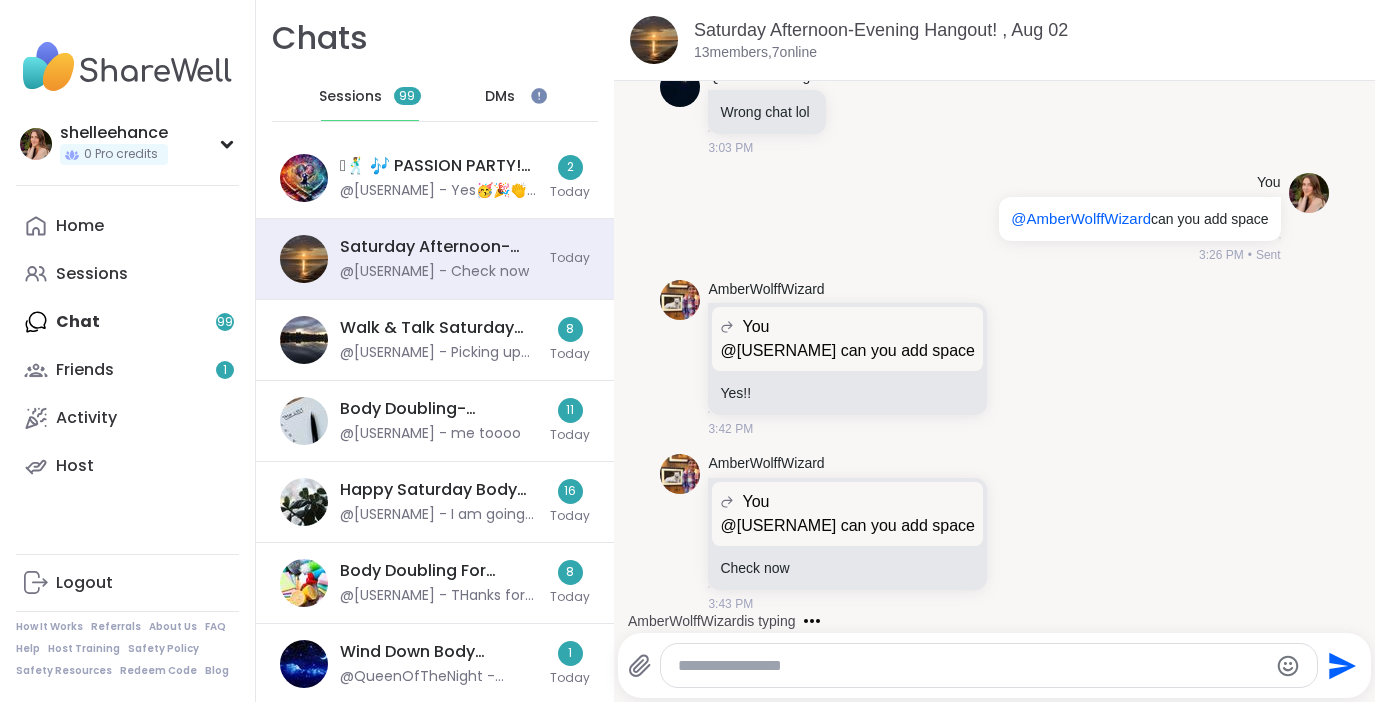 scroll, scrollTop: 6265, scrollLeft: 0, axis: vertical 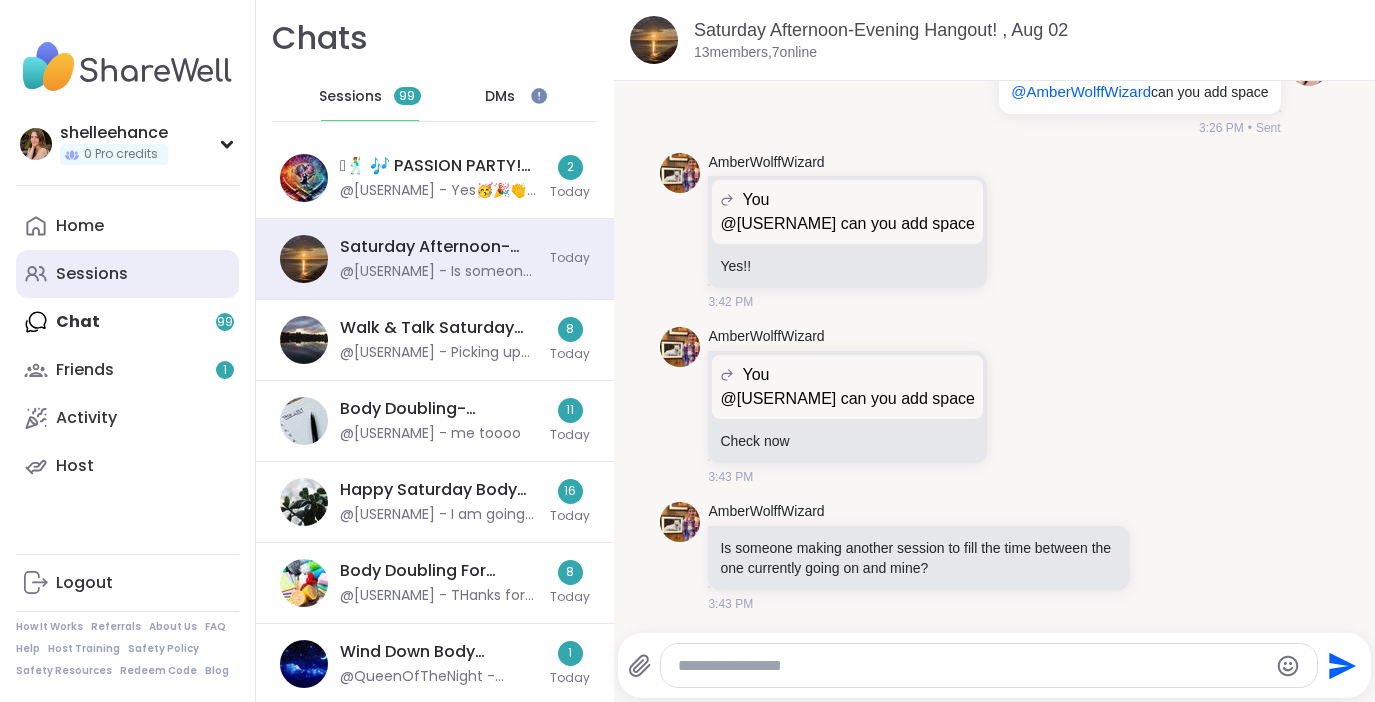 click on "Sessions" at bounding box center [127, 274] 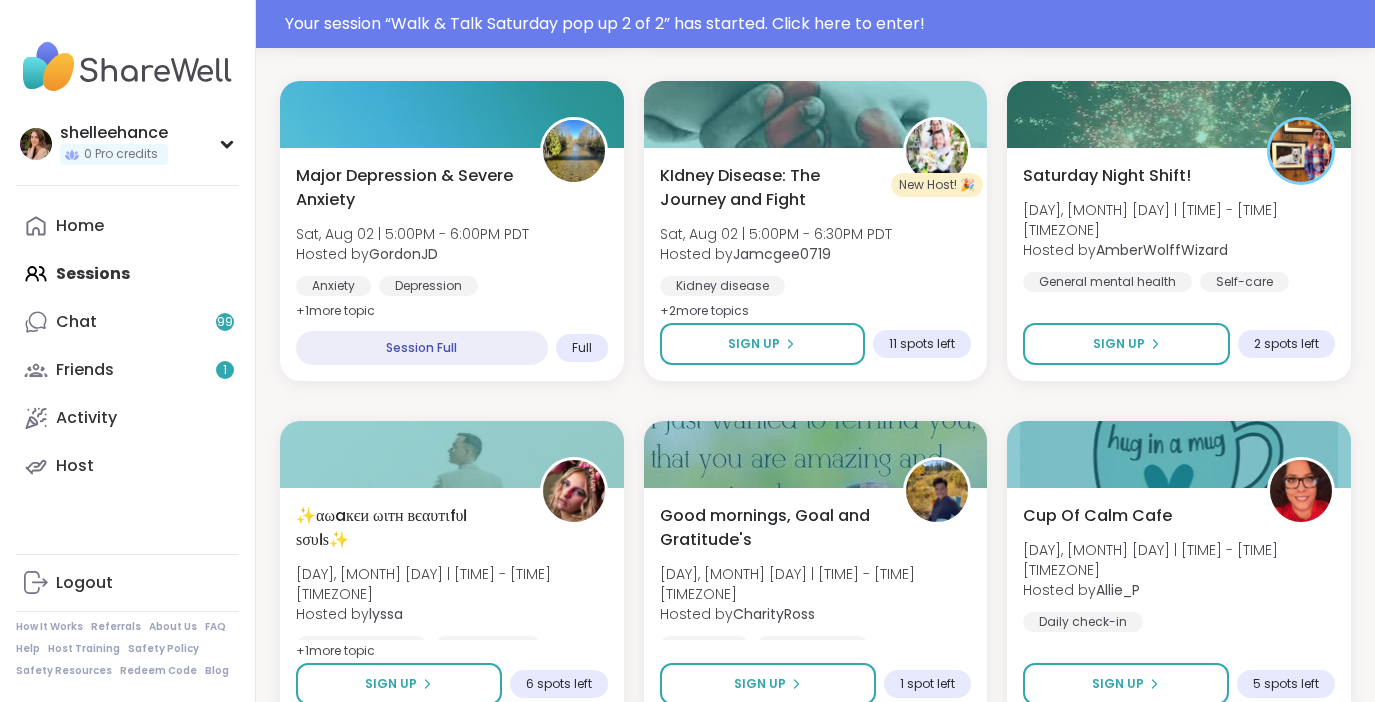 scroll, scrollTop: 1057, scrollLeft: 0, axis: vertical 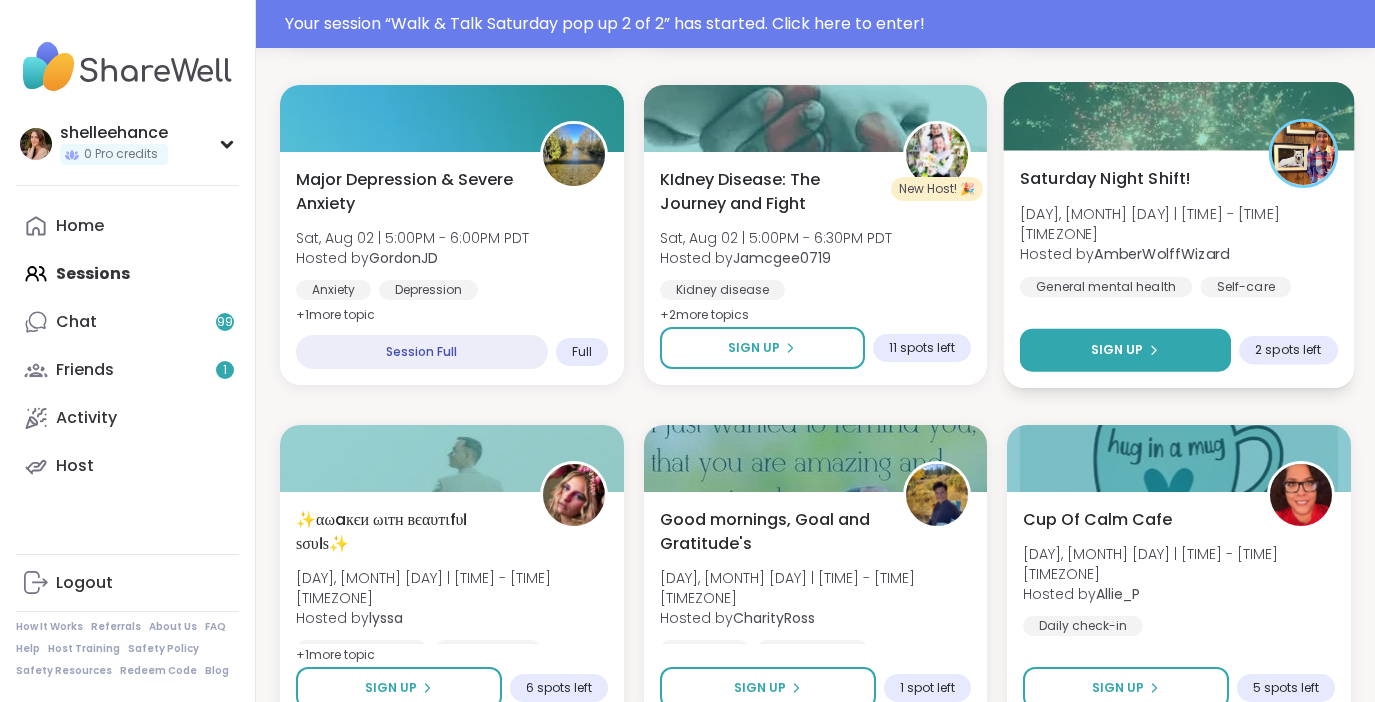 click on "Sign Up" at bounding box center (1125, 350) 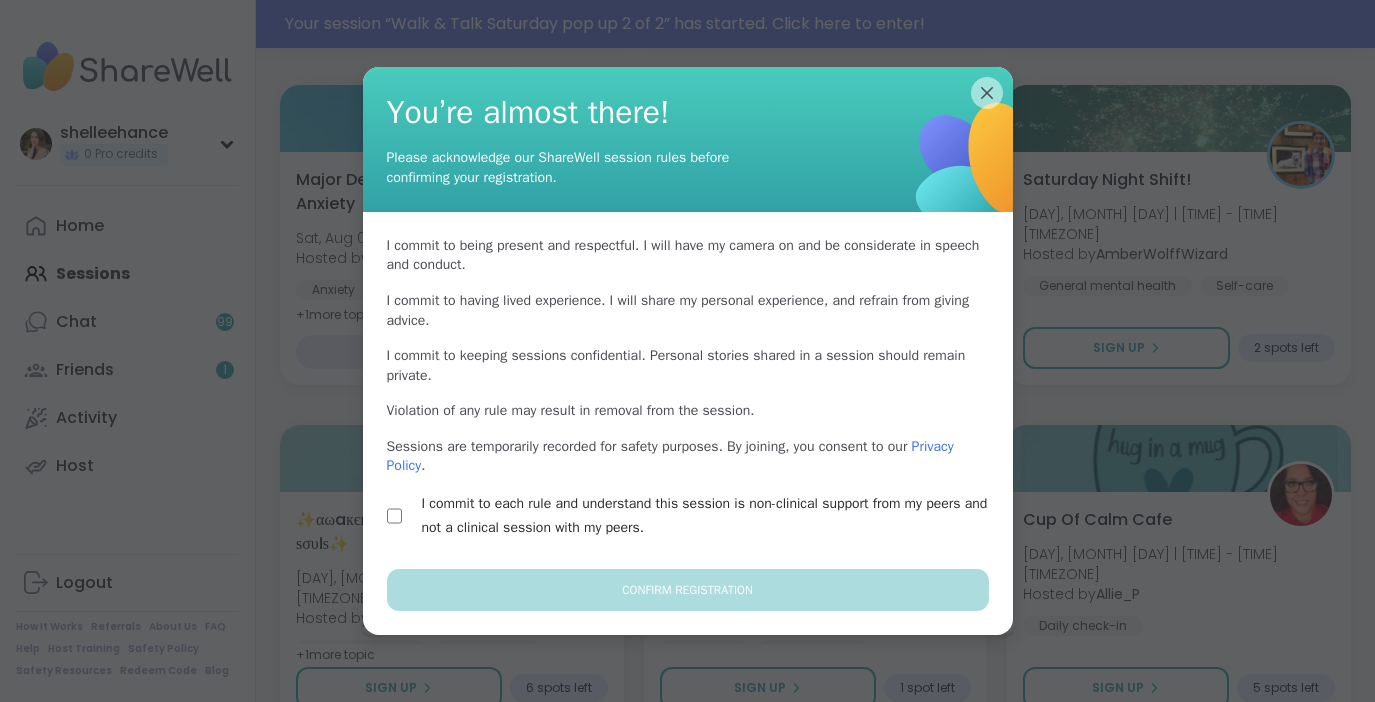 click on "I commit to each rule and understand this session is non-clinical support from my peers and not a clinical session with my peers." at bounding box center (711, 516) 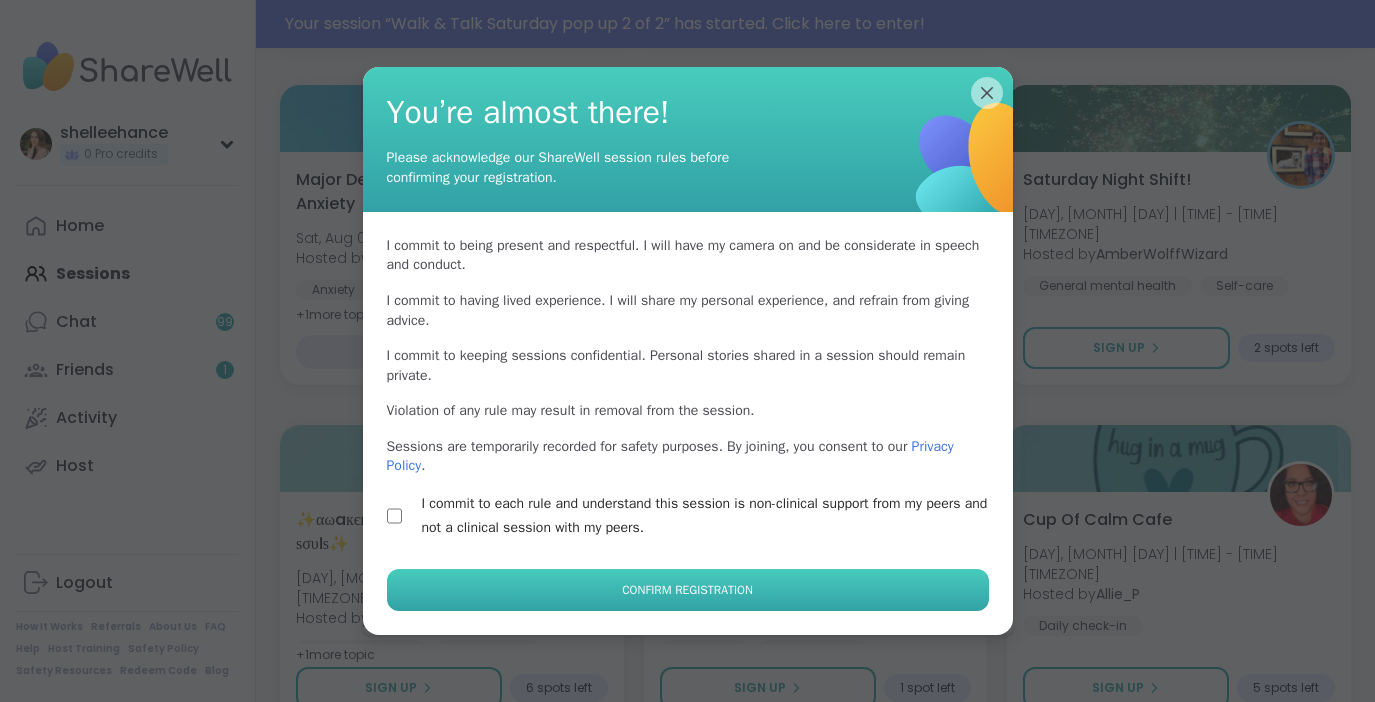 click on "Confirm Registration" at bounding box center [687, 590] 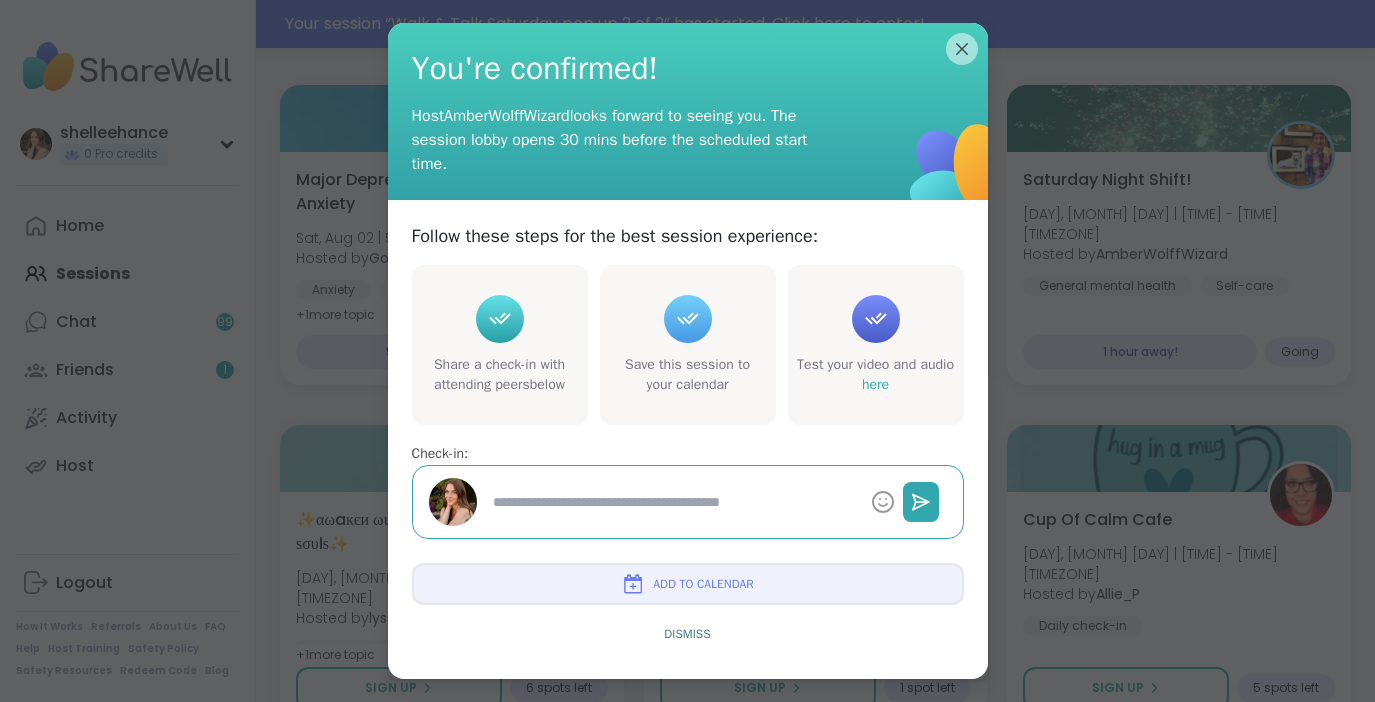 type on "*" 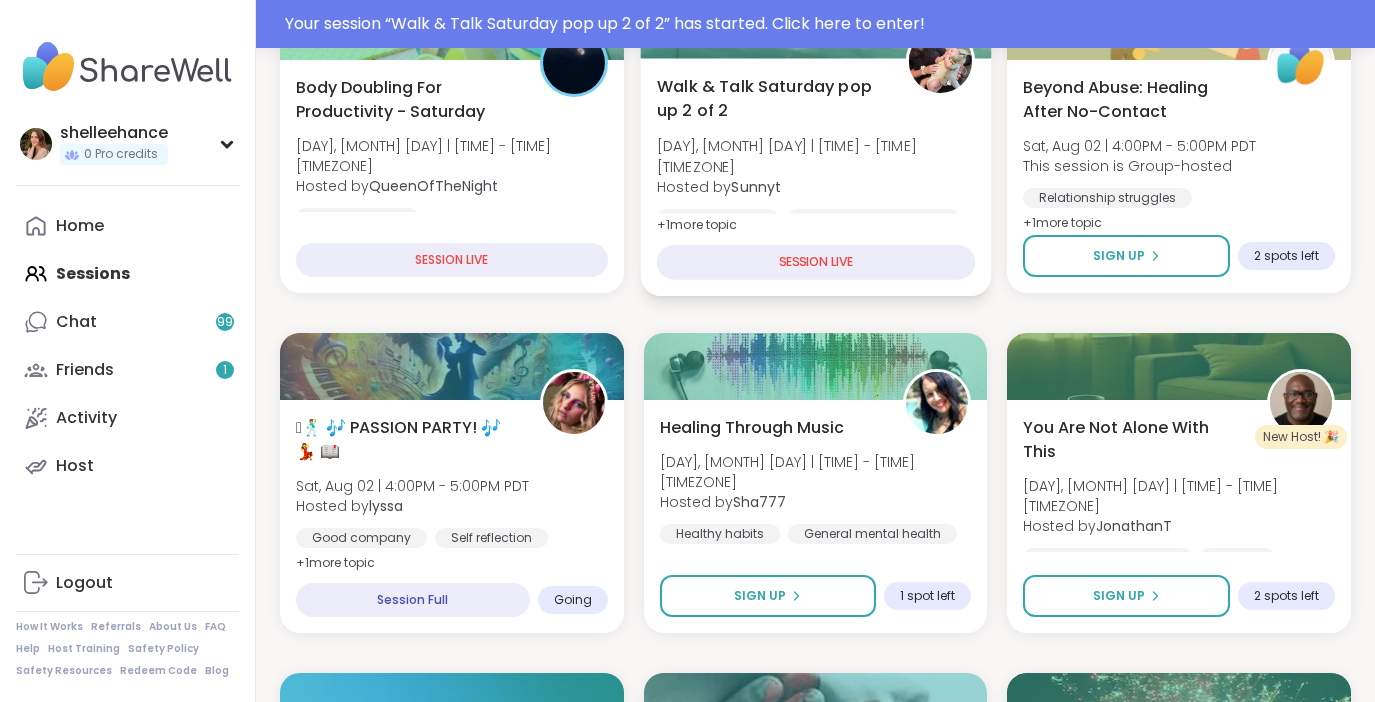 scroll, scrollTop: 470, scrollLeft: 0, axis: vertical 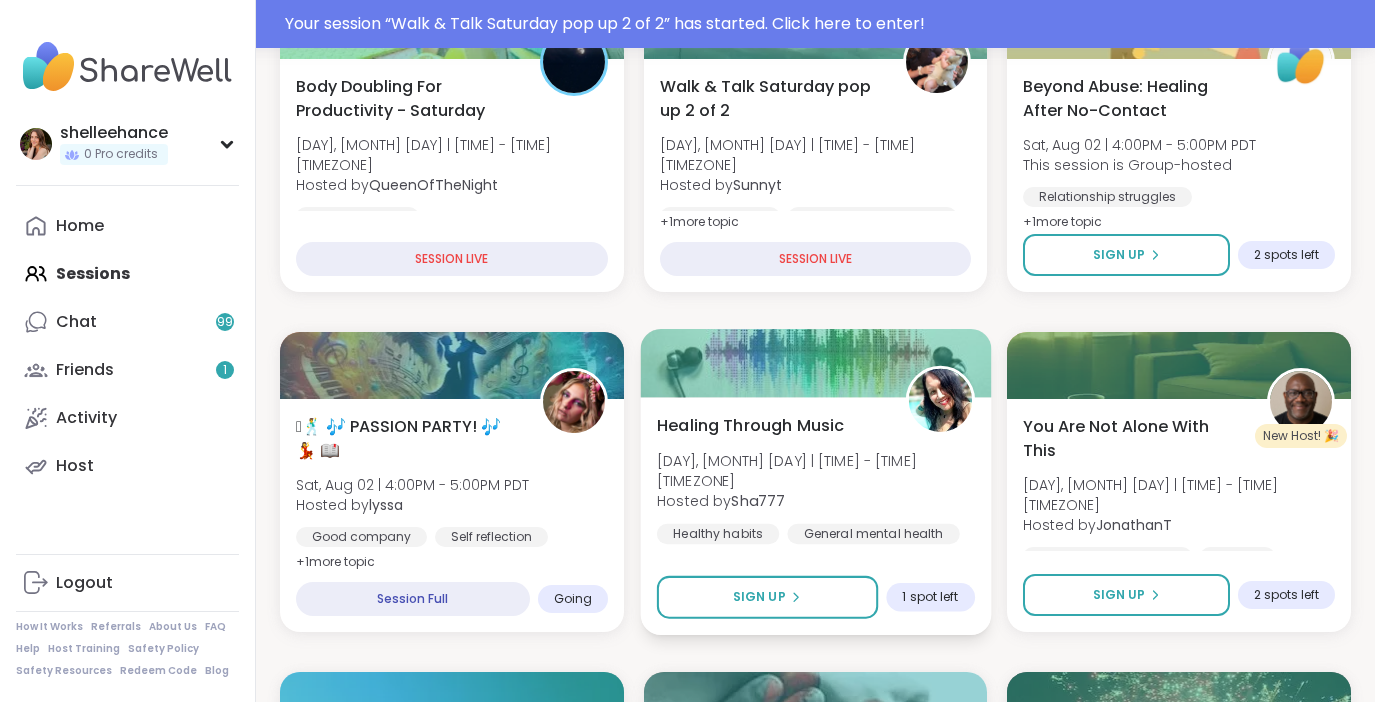 click on "Self-care" at bounding box center (702, 562) 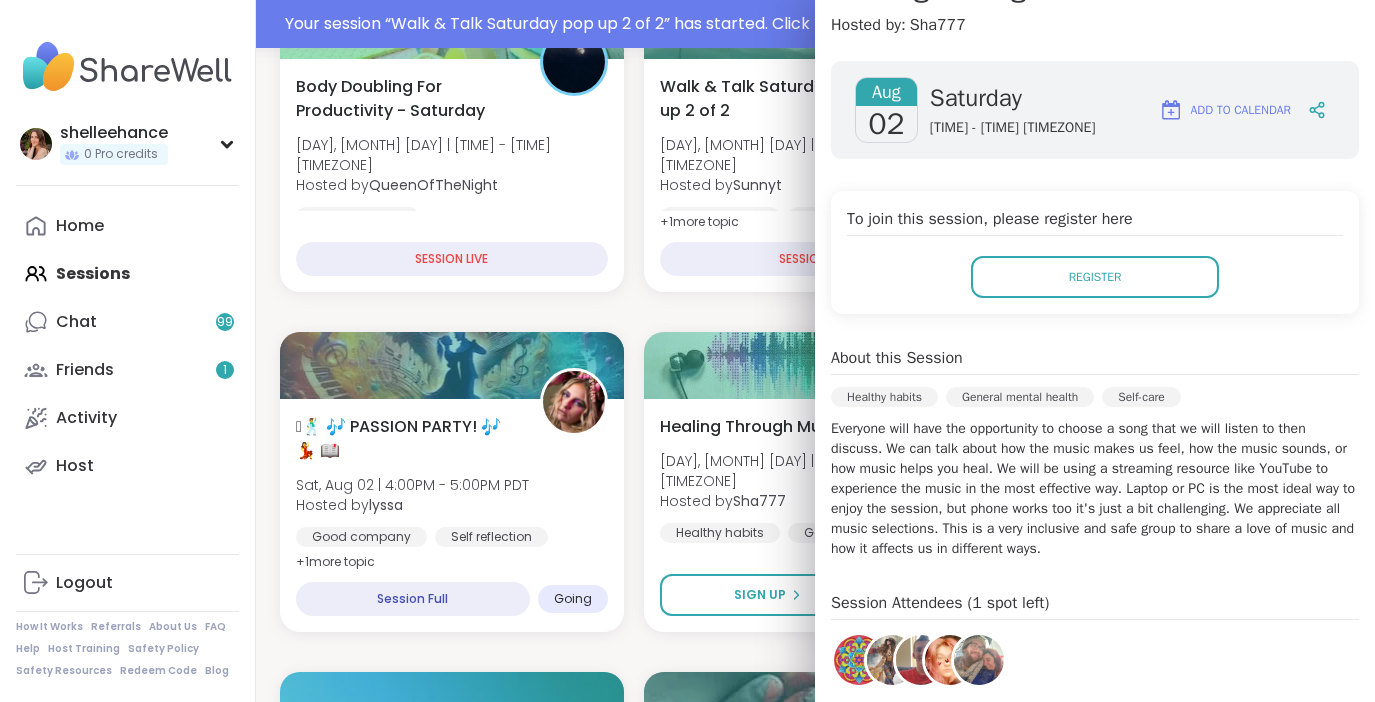 scroll, scrollTop: 263, scrollLeft: 0, axis: vertical 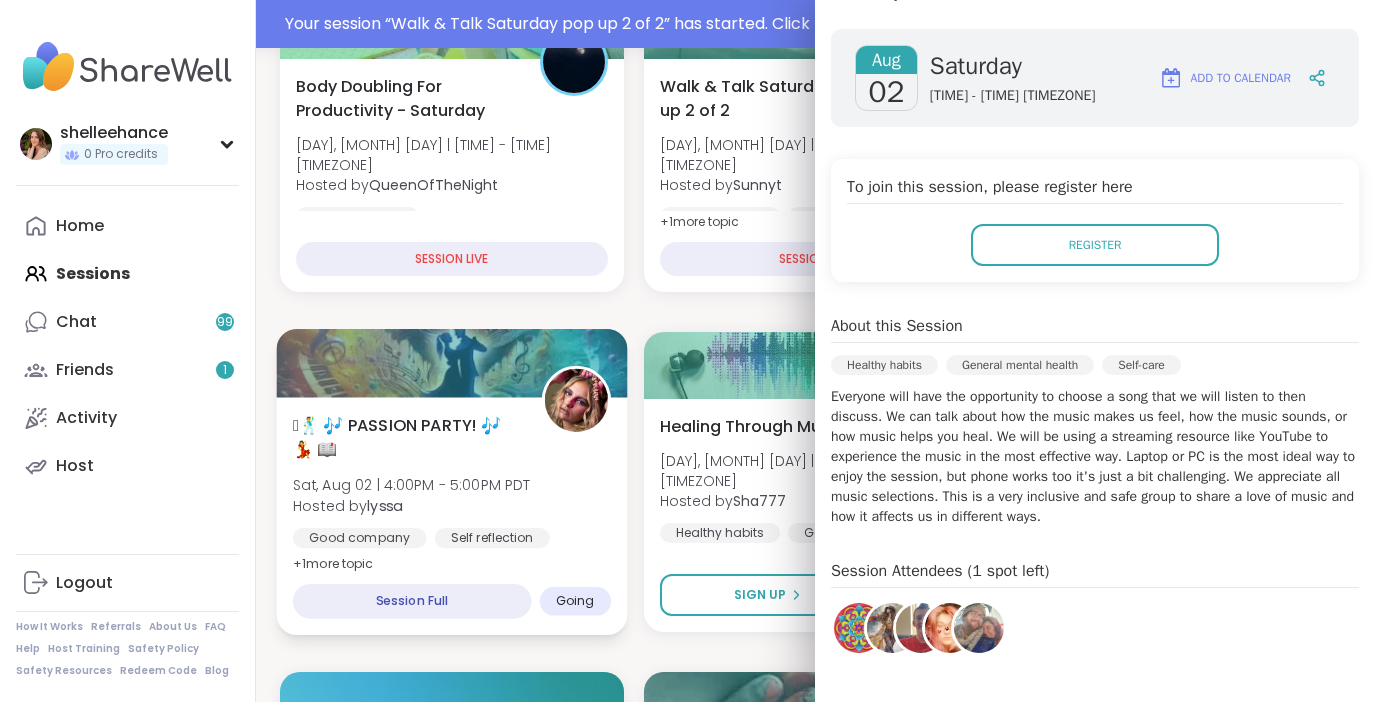 click on "🪩🕺 🎶 PASSION PARTY! 🎶 💃 📖 [DAY], [MONTH] [DAY] | [TIME] - [TIME] [TIMEZONE] Hosted by [USERNAME] Good company Self reflection Healthy love + 1 more topic Session Full Going" at bounding box center [452, 516] 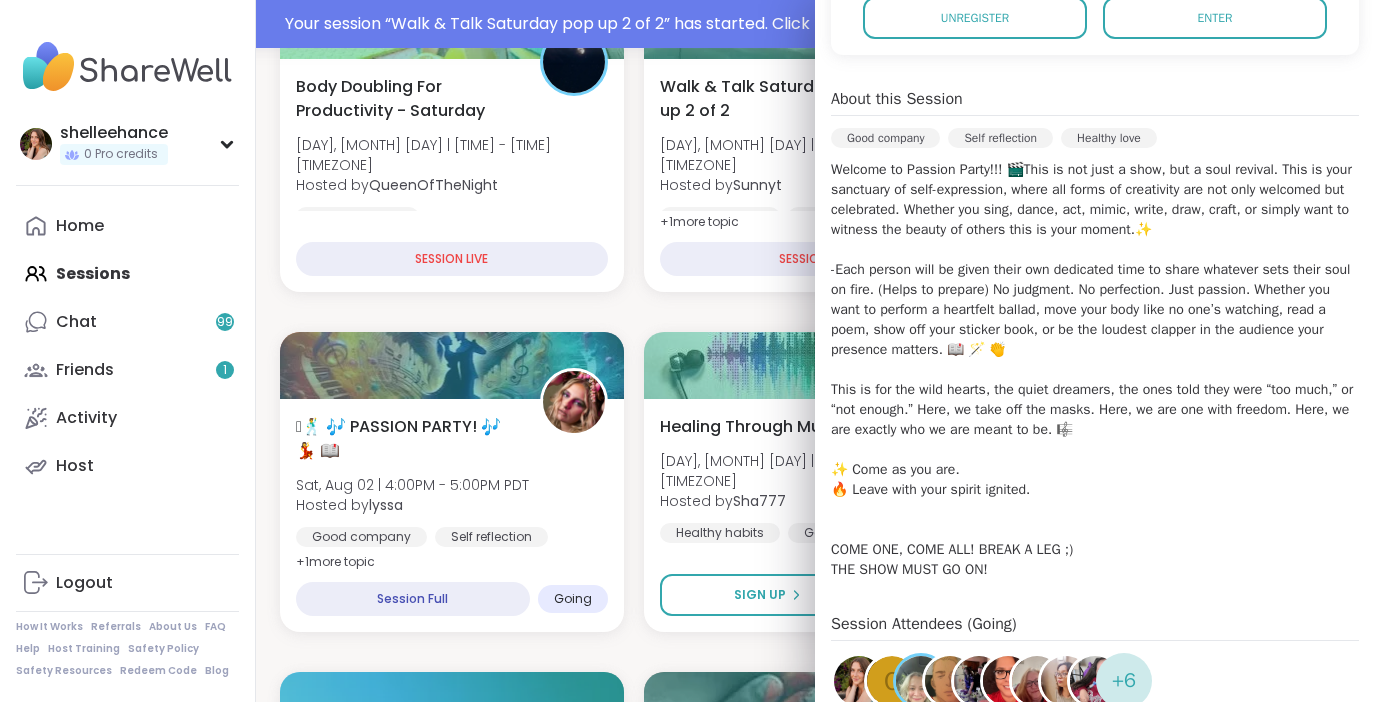 scroll, scrollTop: 599, scrollLeft: 0, axis: vertical 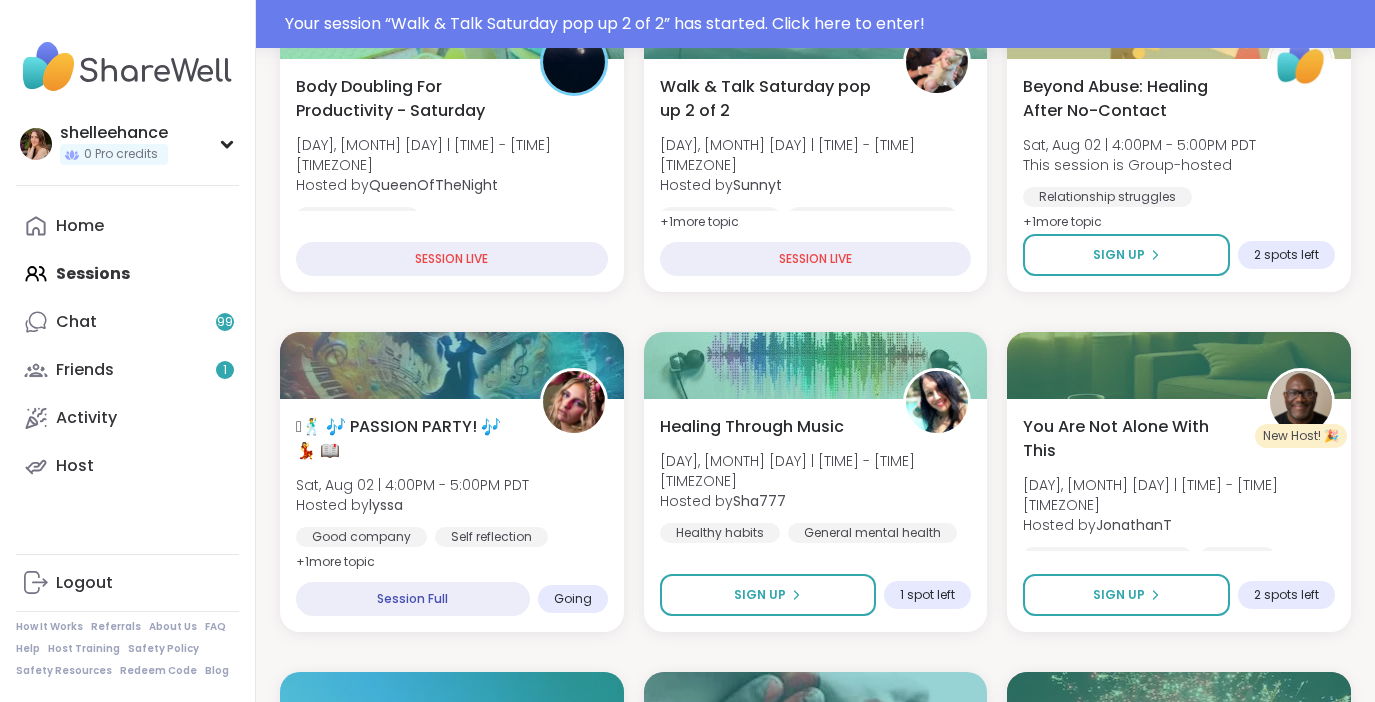 click on "Body Doubling For Productivity - Saturday [DAY], [MONTH] [DAY] | [TIME] - [TIME] [TIMEZONE] Hosted by [USERNAME] Body doubling SESSION LIVE Walk & Talk Saturday pop up 2 of 2 [DAY], [MONTH] [DAY] | [TIME] - [TIME] [TIMEZONE] Hosted by [USERNAME] Healthy habits General mental health Good company + 1 more topics SESSION LIVE Beyond Abuse: Healing After No-Contact [DAY], [MONTH] [DAY] | [TIME] - [TIME] [TIMEZONE] This session is Group-hosted Relationship struggles Emotional abuse Healing + 1 more topics Sign Up 2 spots left 🪩🕺 🎶 PASSION PARTY! 🎶 💃 📖 [DAY], [MONTH] [DAY] | [TIME] - [TIME] [TIMEZONE] Hosted by [USERNAME] Good company Self reflection Healthy love + 1 more topics Session Full Going Healing Through Music [DAY], [MONTH] [DAY] | [TIME] - [TIME] [TIMEZONE] Hosted by [USERNAME] Healthy habits General mental health Self-care Sign Up 1 spot left New Host! 🎉 You Are Not Alone With This [DAY], [MONTH] [DAY] | [TIME] - [TIME] [TIMEZONE] Hosted by [USERNAME] General mental health Anxiety Depression Sign Up 2 spots left Major Depression & Severe Anxiety Hosted by [USERNAME] Anxiety +" at bounding box center [815, 2012] 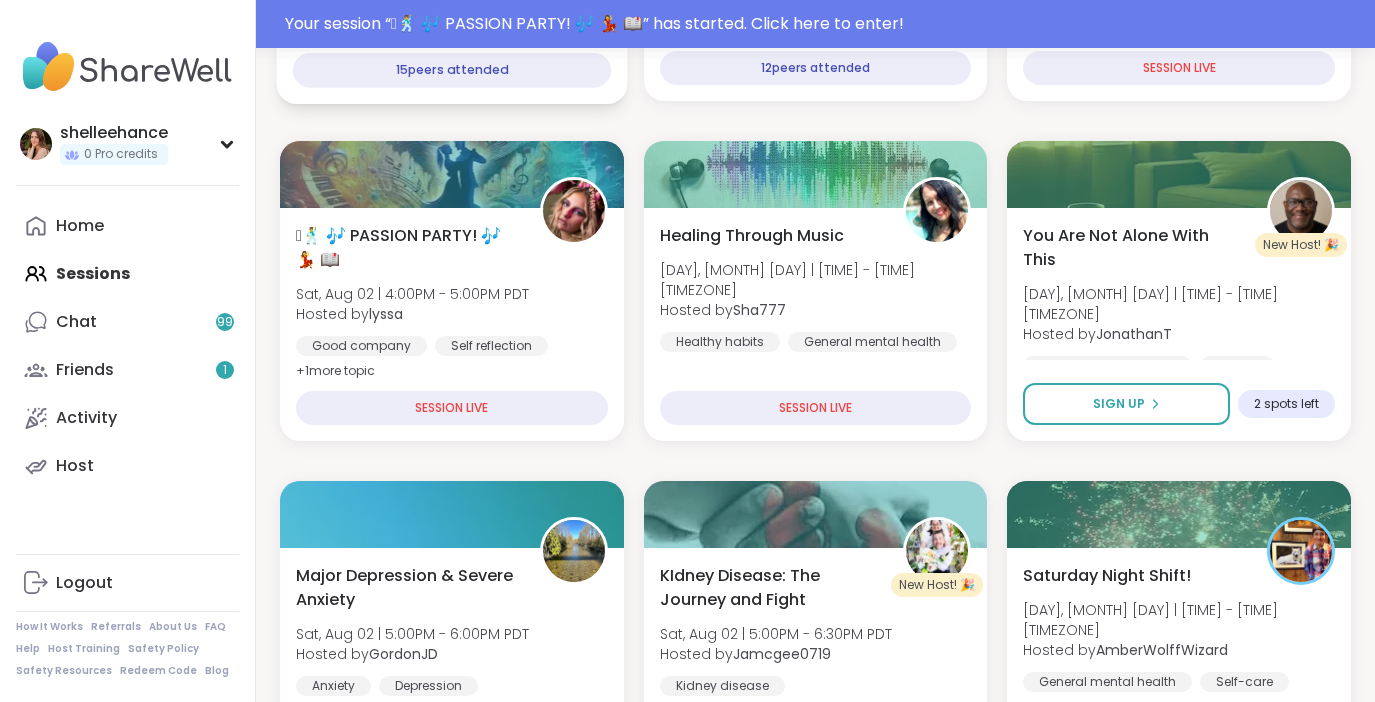 scroll, scrollTop: 668, scrollLeft: 0, axis: vertical 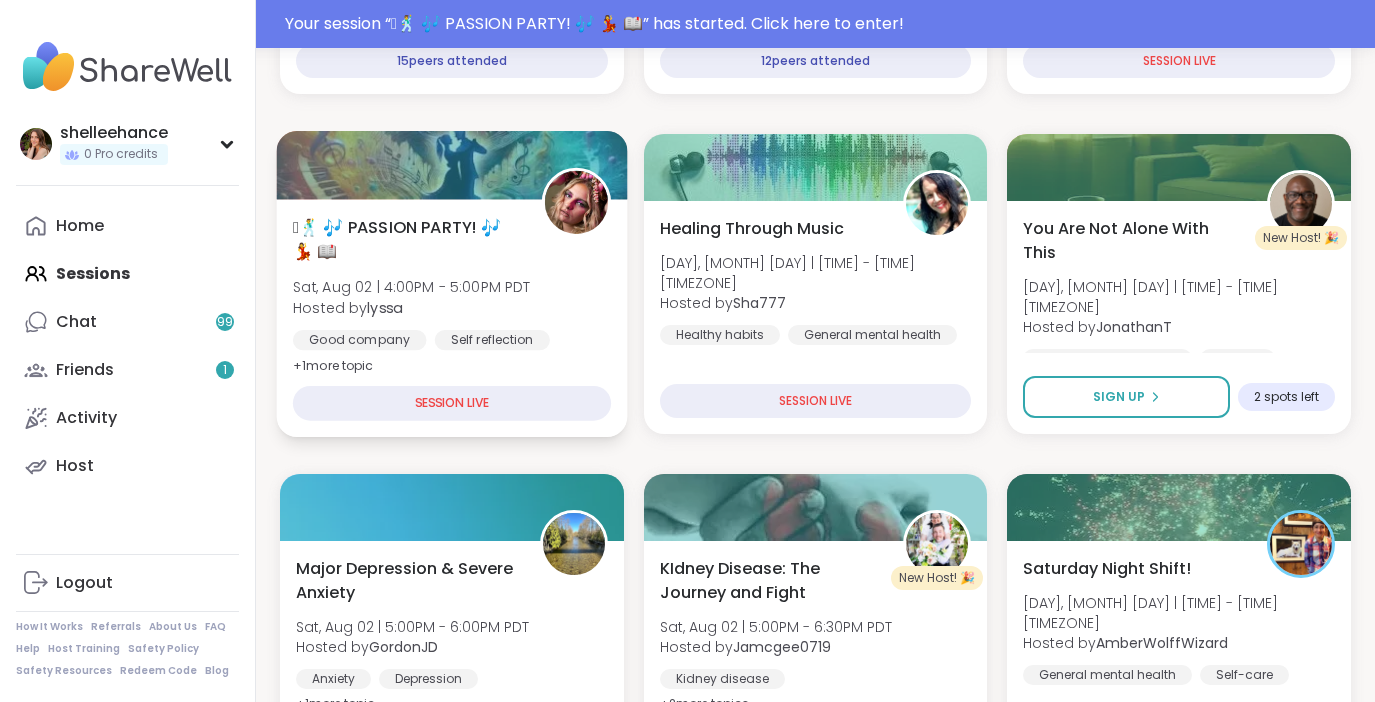 click on "🪩🕺 🎶 PASSION PARTY! 🎶 💃 📖 [DAY], [MONTH] [DAY] | [TIME] - [TIME] [TIMEZONE] Hosted by lyssa Good company Self reflection Healthy love + 1 more topic SESSION LIVE" at bounding box center [452, 318] 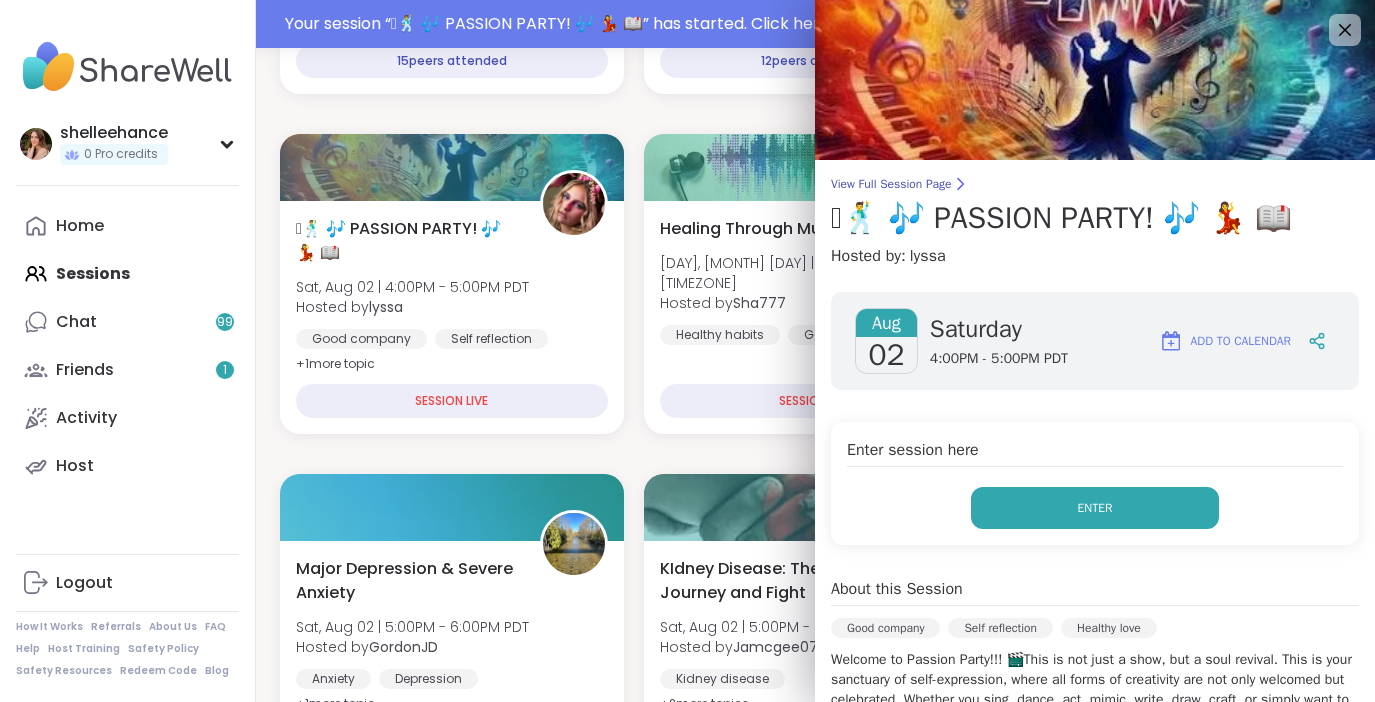 click on "Enter" at bounding box center (1095, 508) 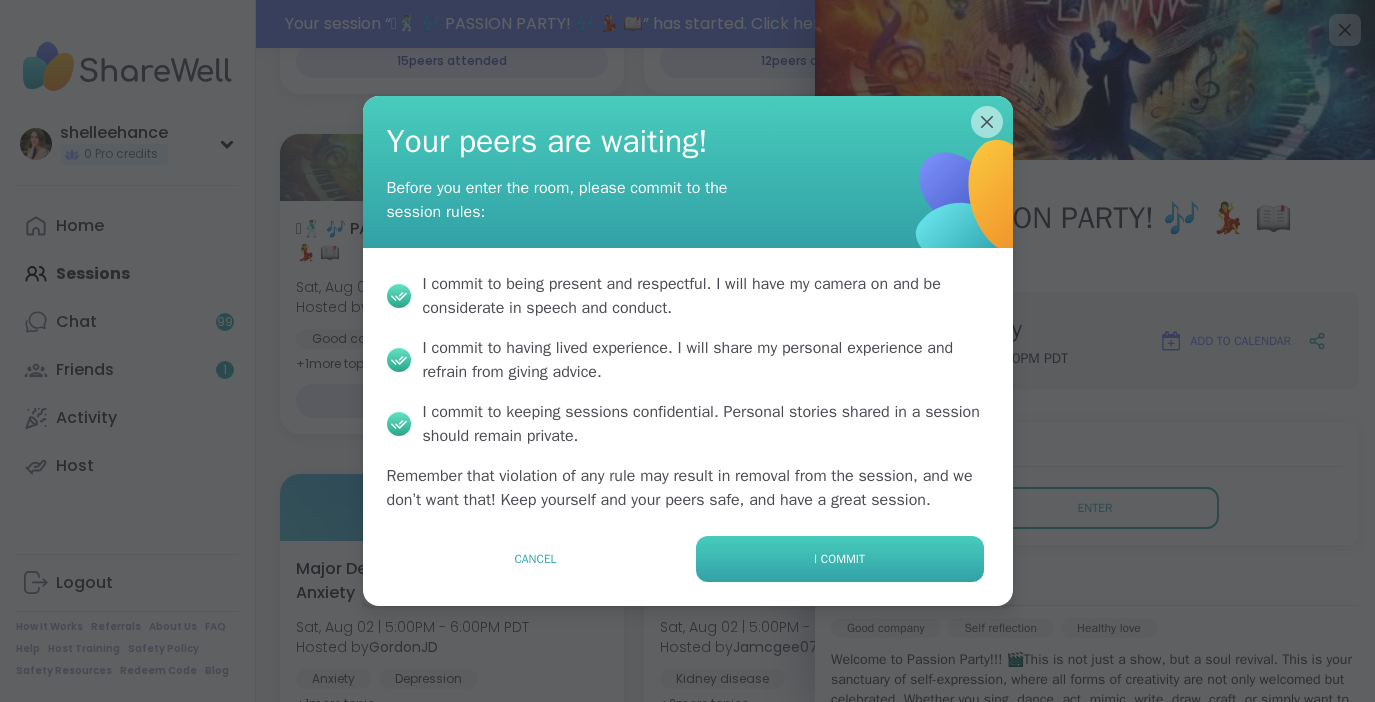 click on "I commit" at bounding box center [840, 559] 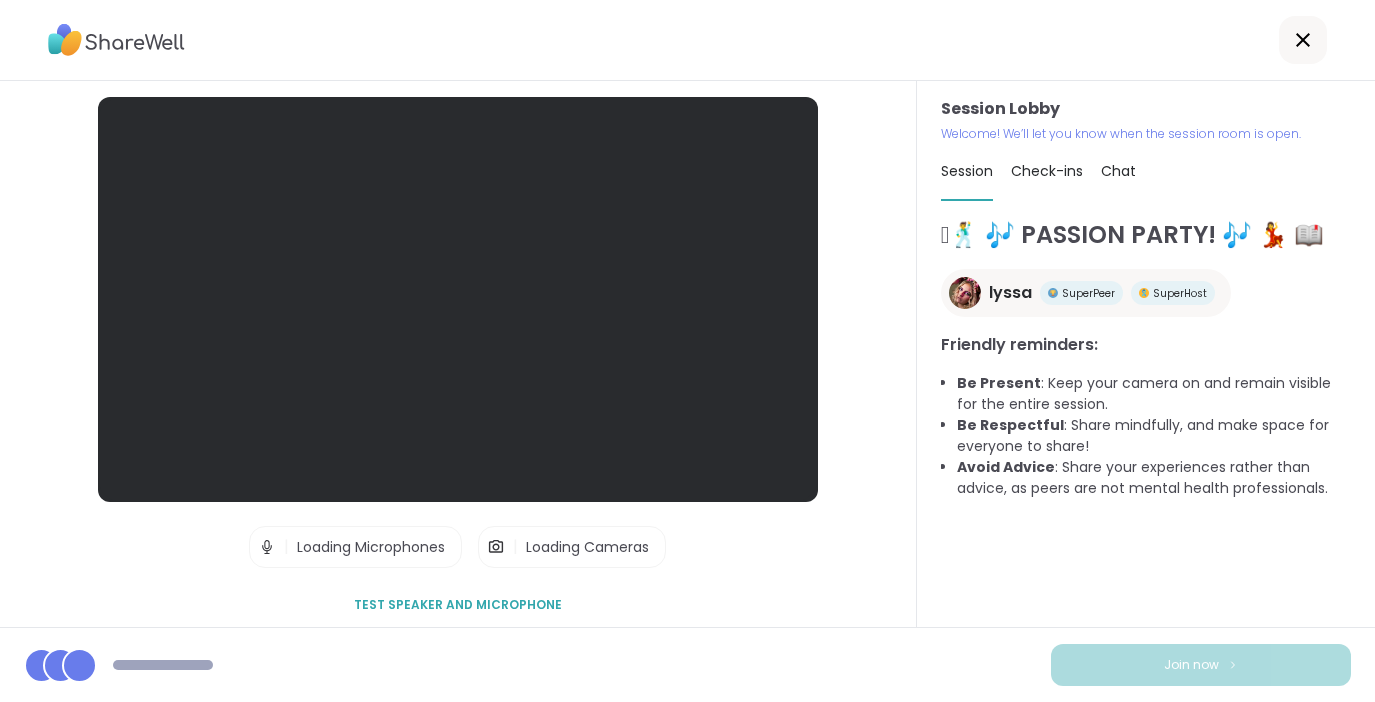 scroll, scrollTop: 0, scrollLeft: 0, axis: both 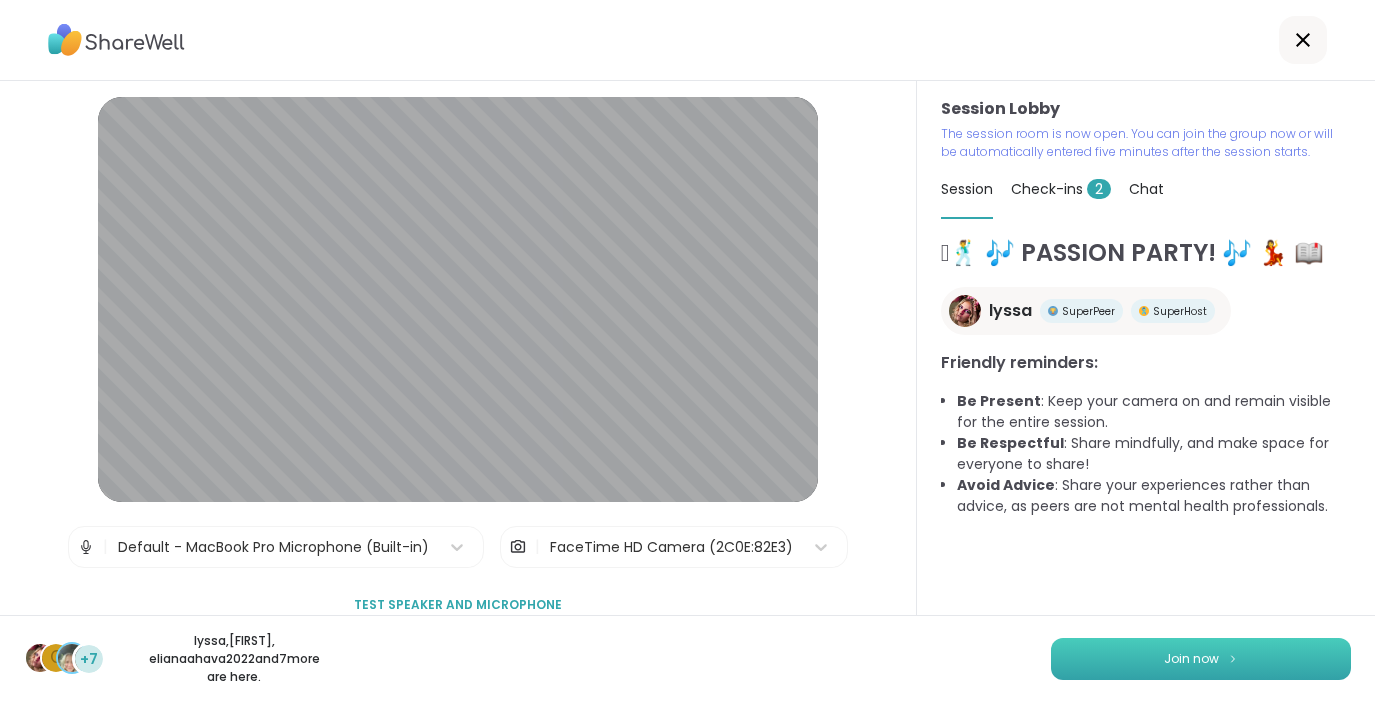 click on "Join now" at bounding box center (1191, 659) 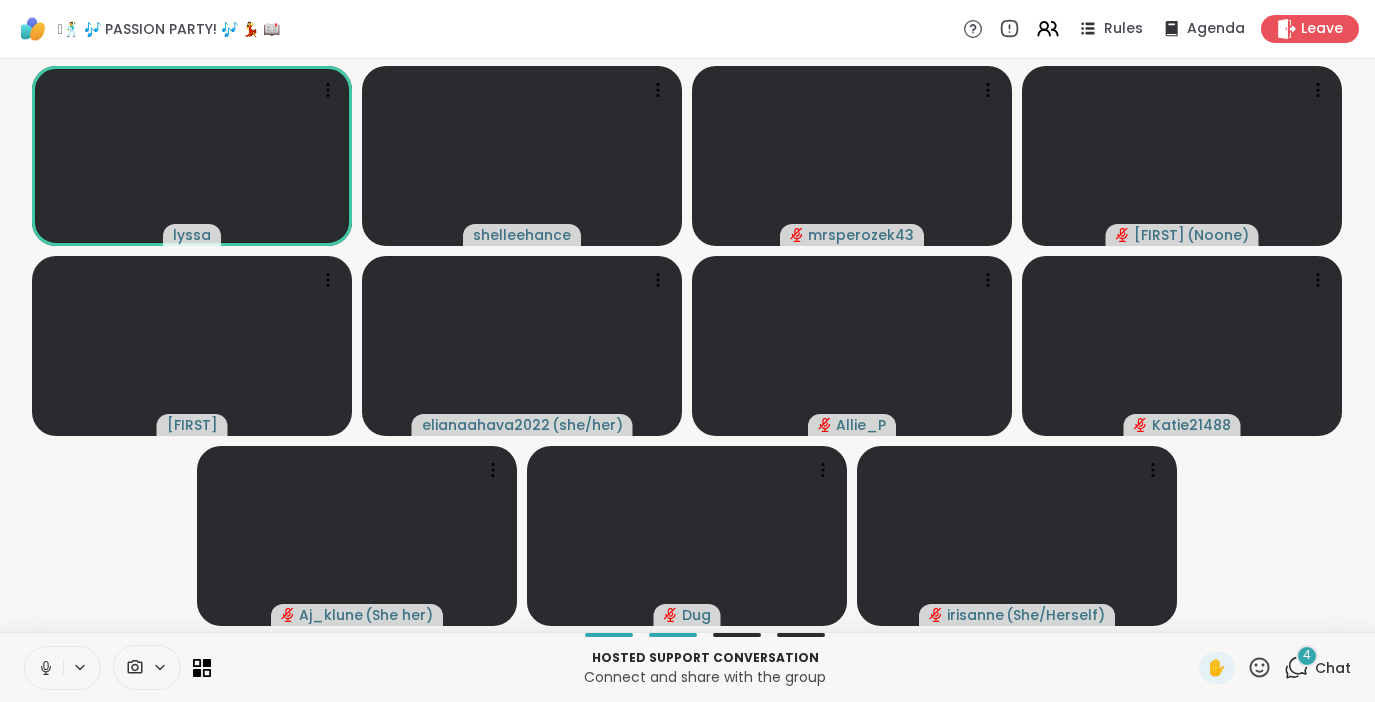 click 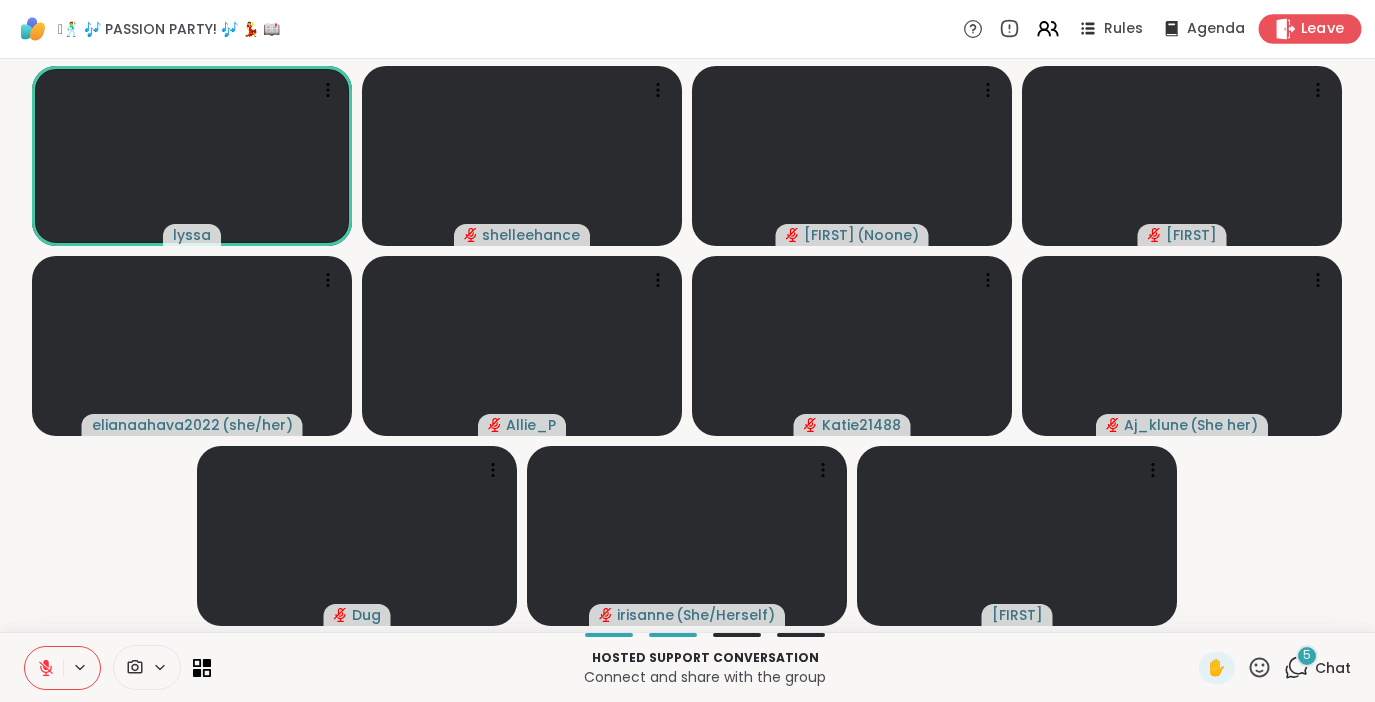 click on "Leave" at bounding box center [1310, 28] 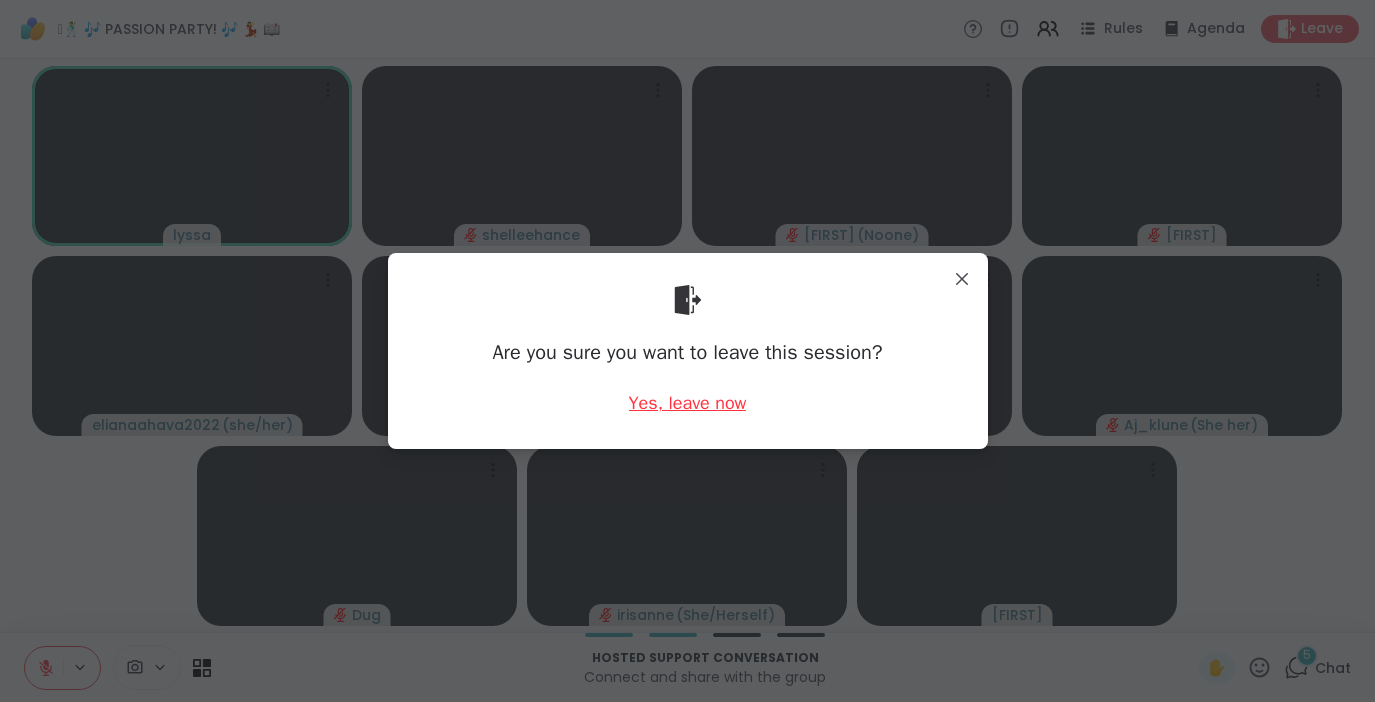 click on "Yes, leave now" at bounding box center [688, 403] 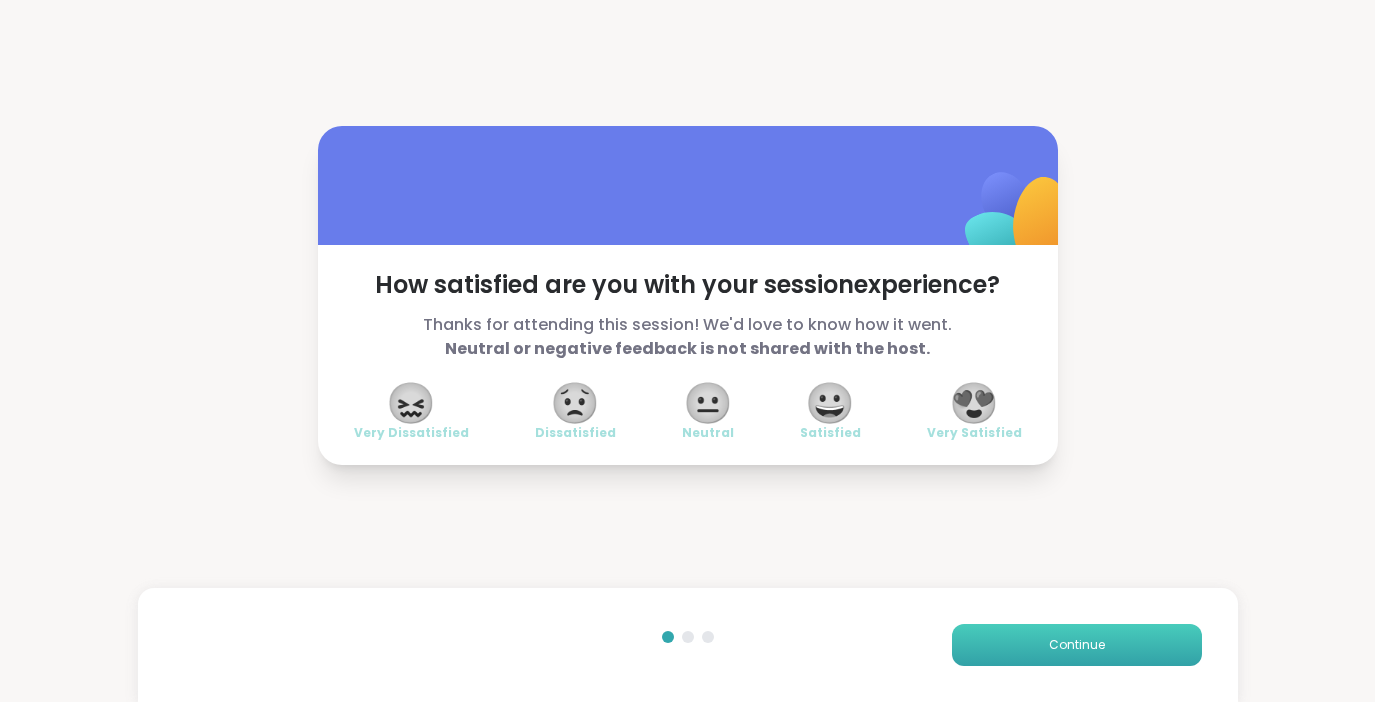 click on "Continue" at bounding box center [1077, 645] 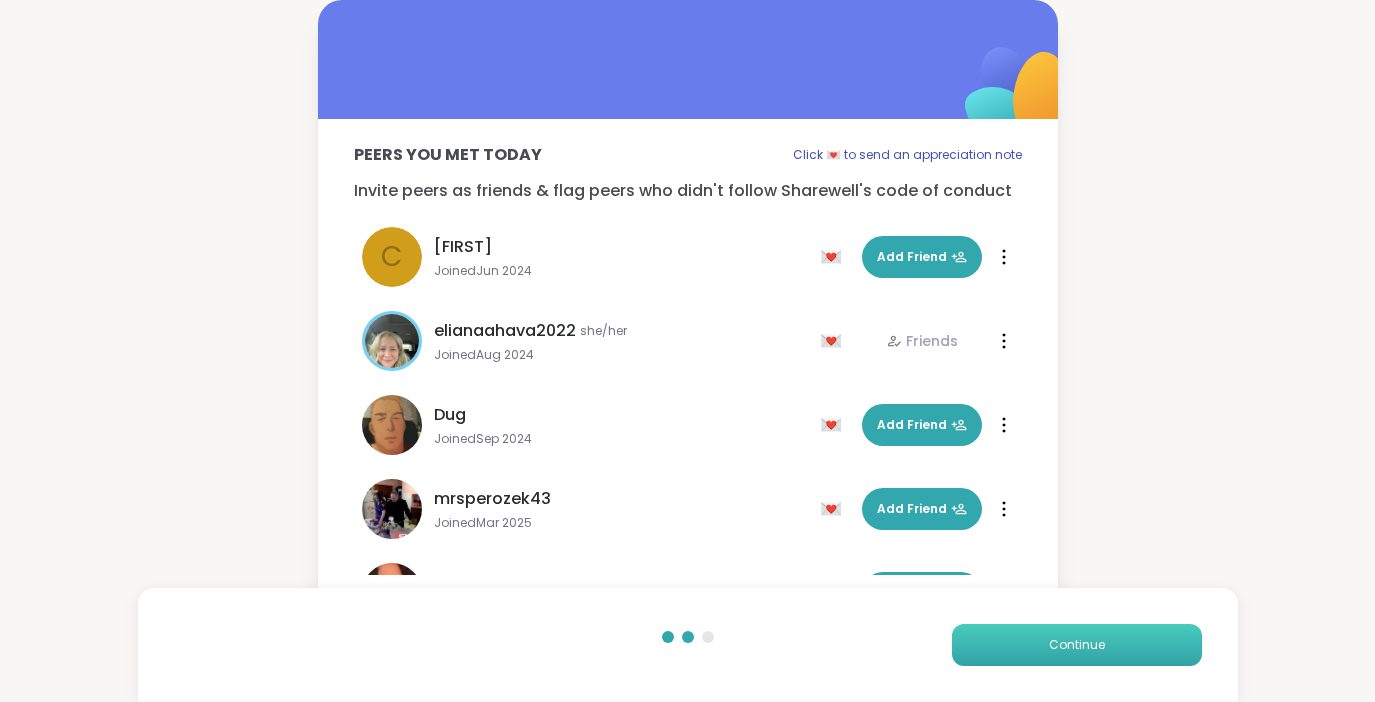 click on "Continue" at bounding box center (1077, 645) 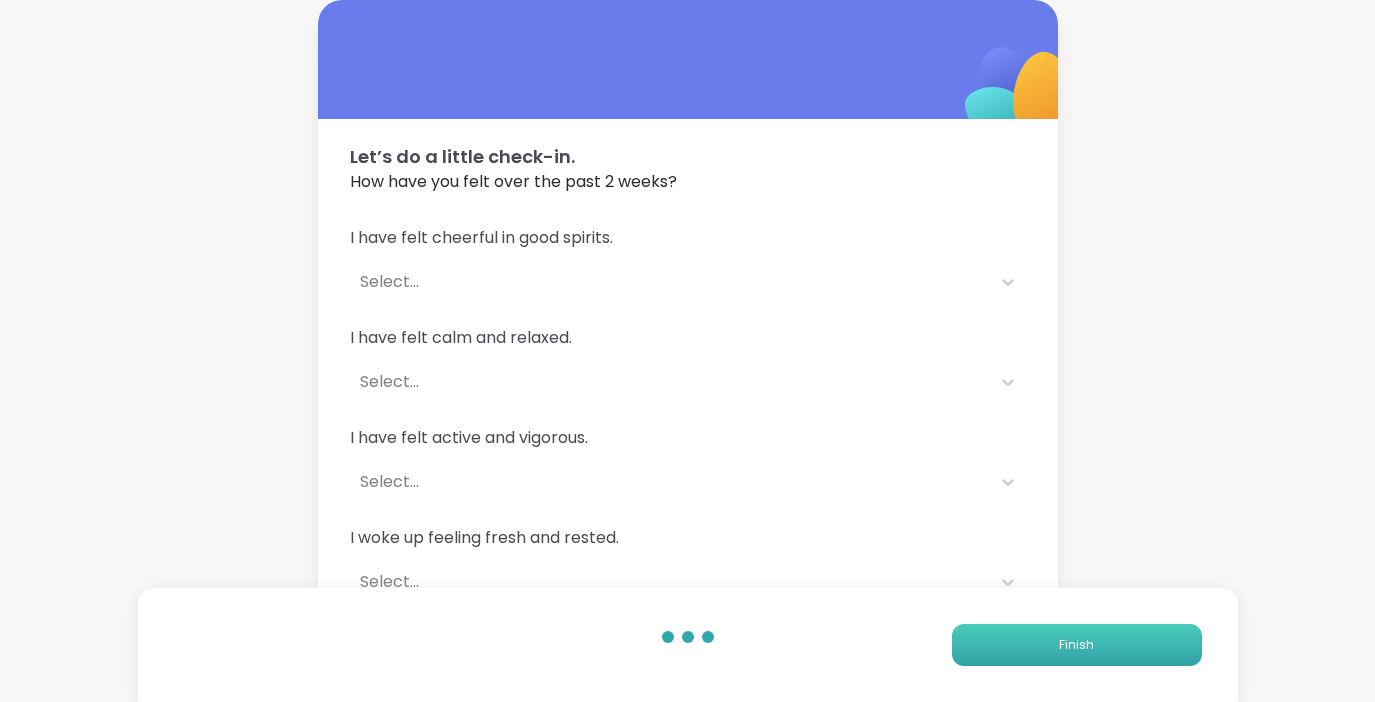 click on "Finish" at bounding box center [1076, 645] 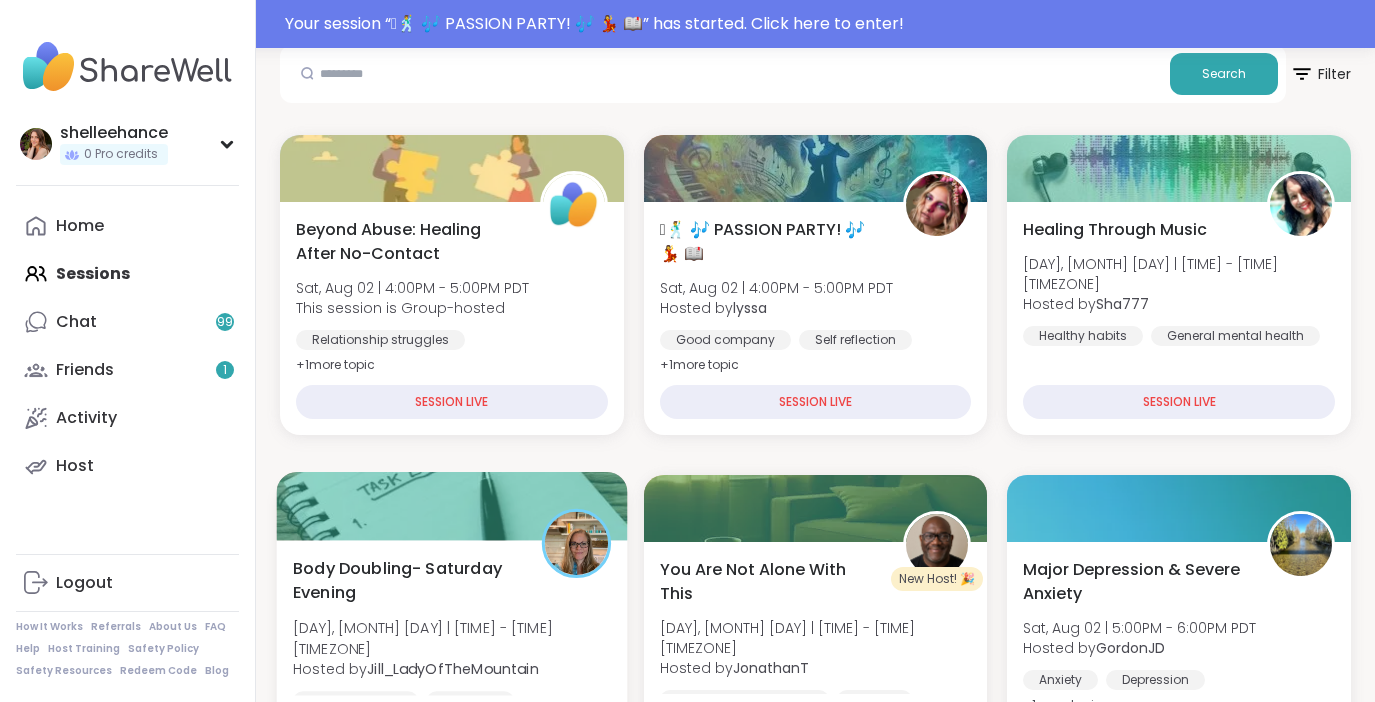 scroll, scrollTop: 325, scrollLeft: 0, axis: vertical 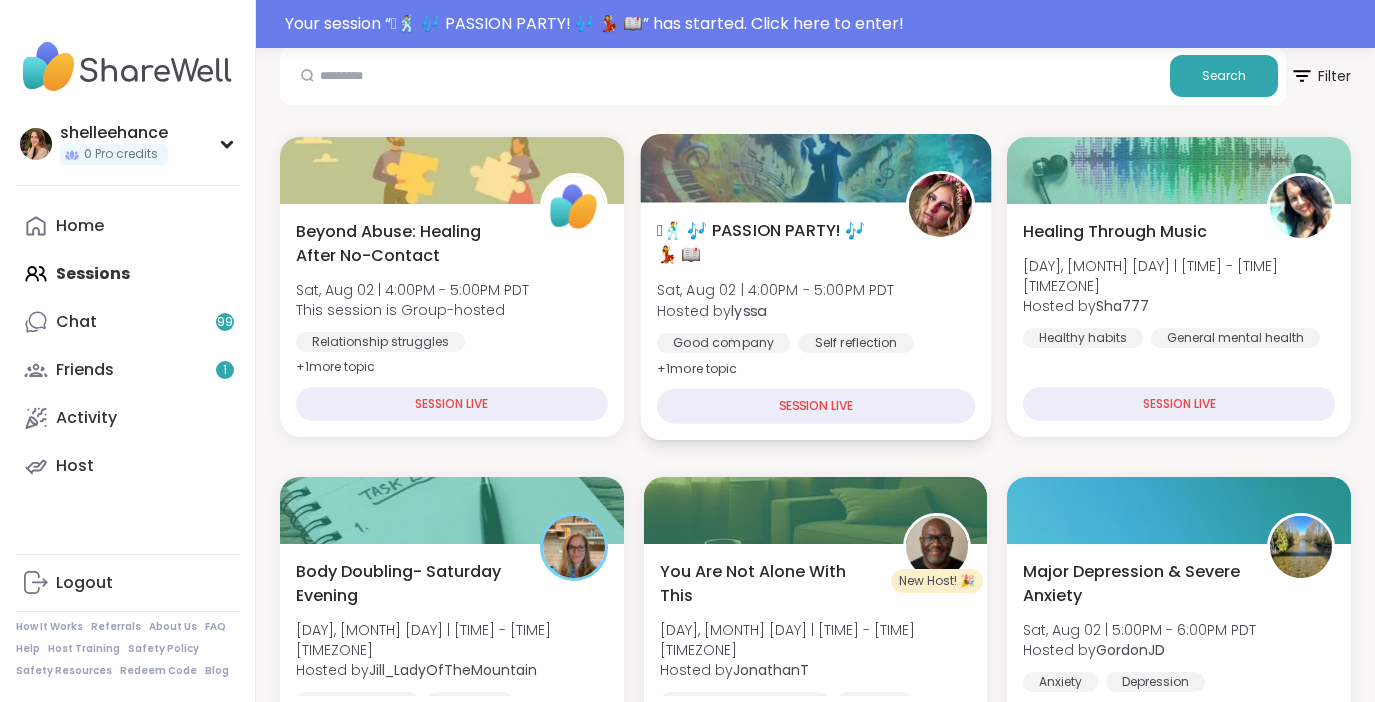 click on "Good company Self reflection Healthy love" at bounding box center (816, 357) 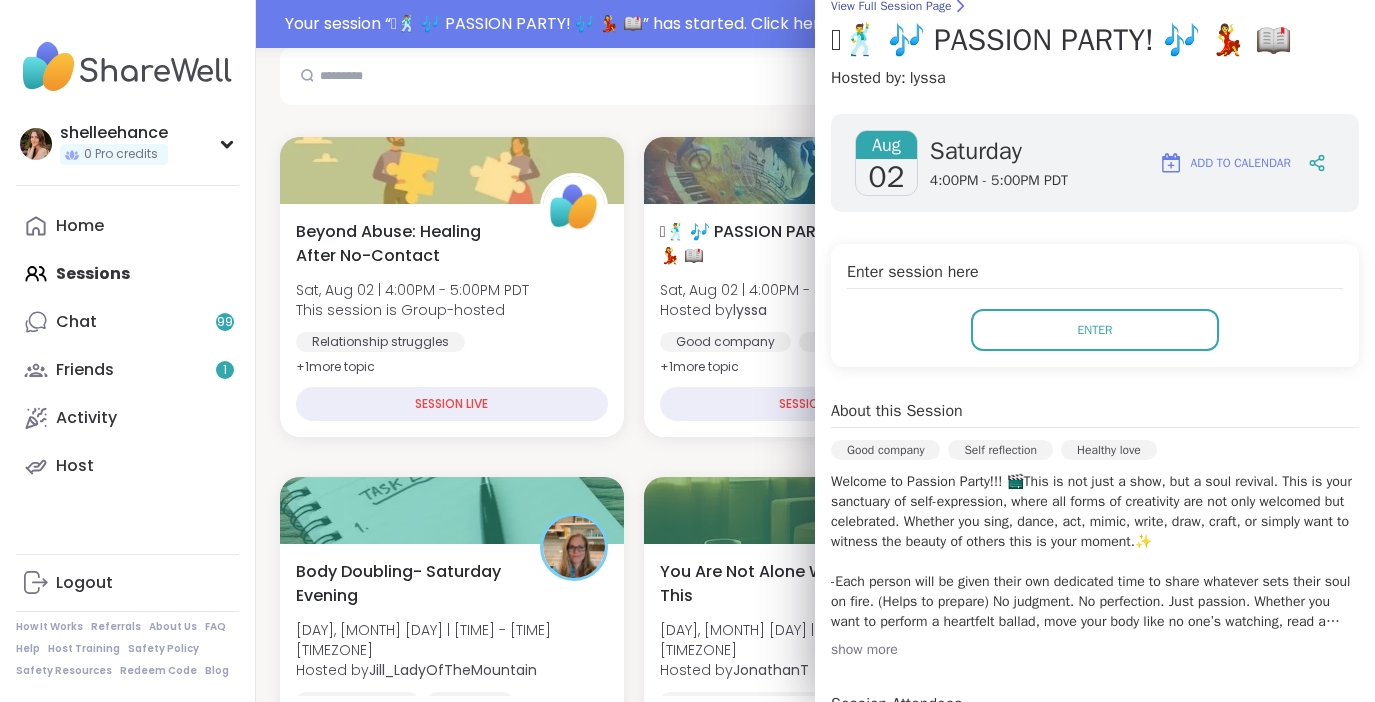 scroll, scrollTop: 183, scrollLeft: 0, axis: vertical 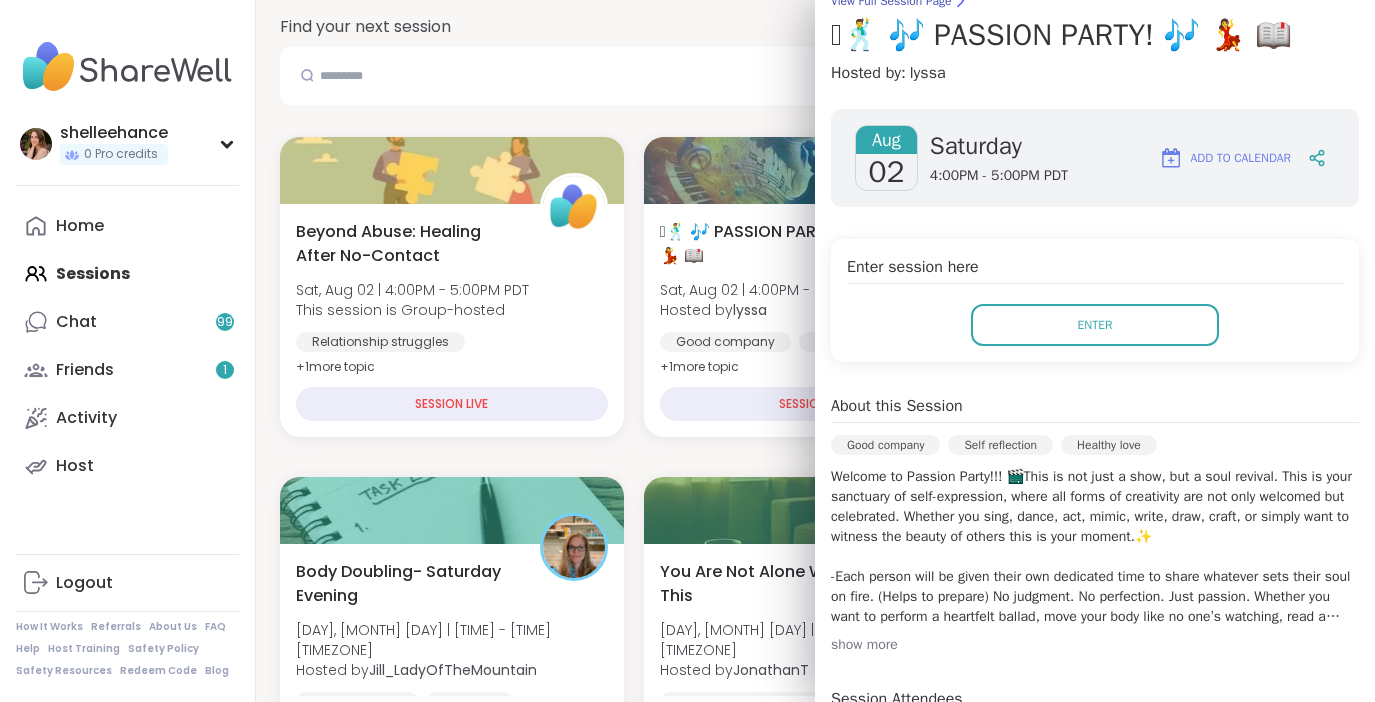 click on "show more" at bounding box center [1095, 645] 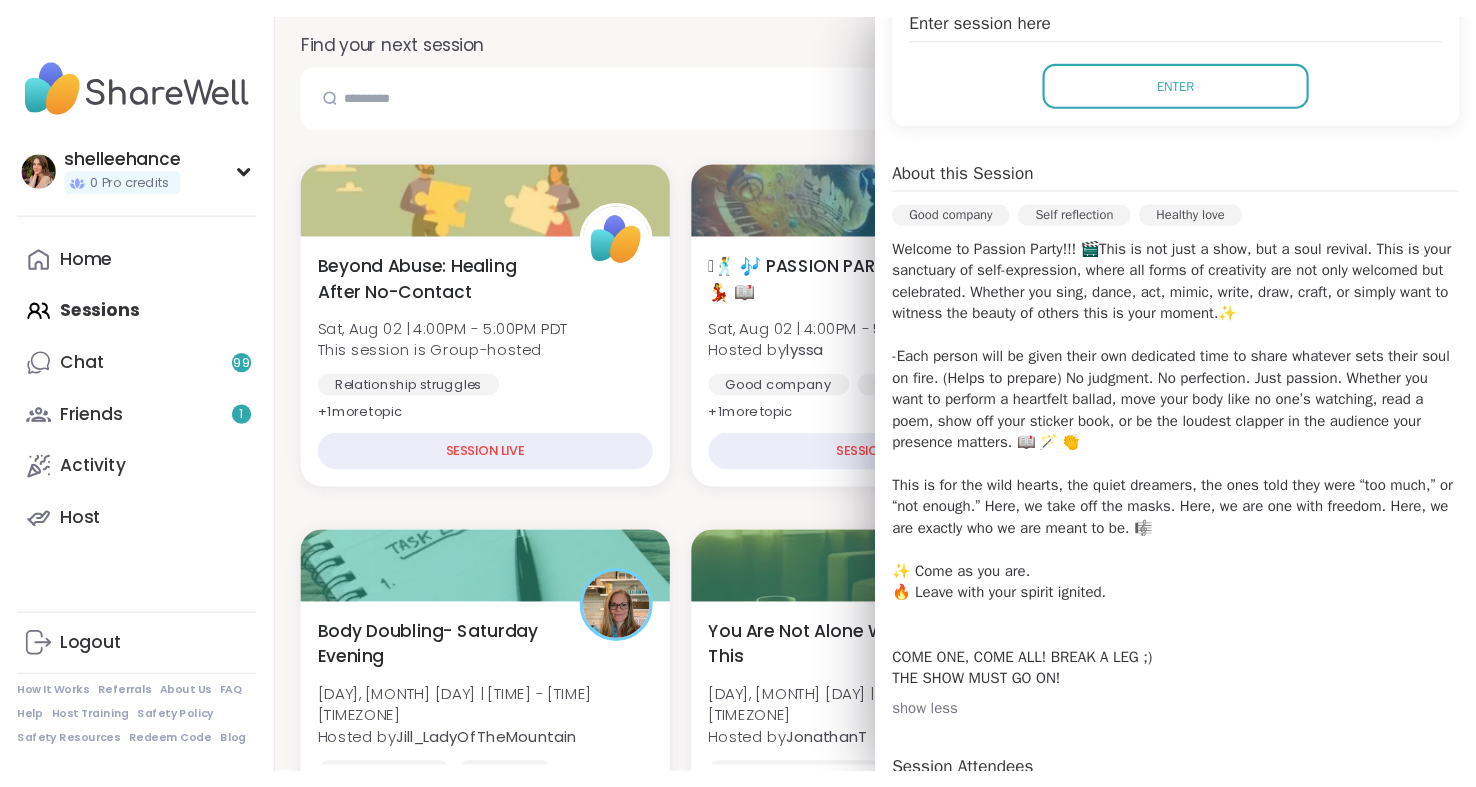 scroll, scrollTop: 442, scrollLeft: 0, axis: vertical 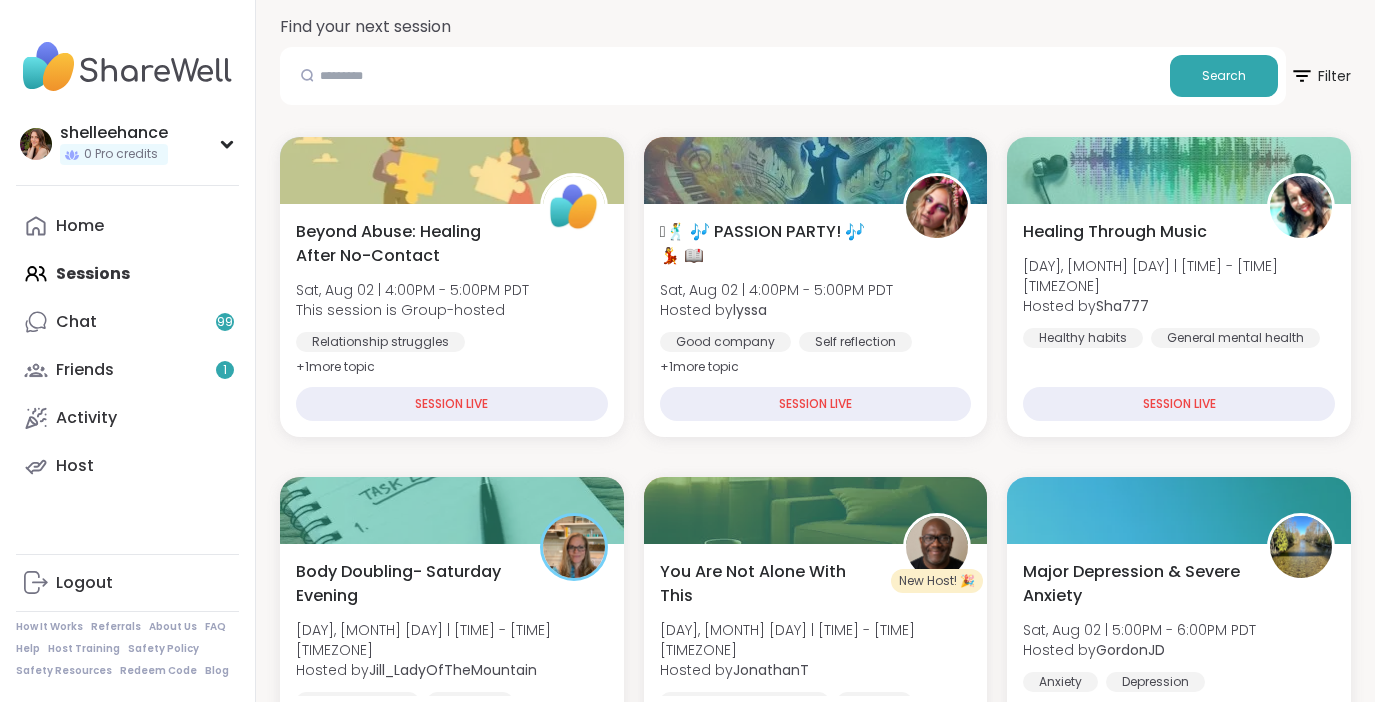 click on "Beyond Abuse: Healing After No-Contact [DAY], [MONTH] [DAY] | [TIME] - [TIME] [TIMEZONE] This session is Group-hosted Relationship struggles Emotional abuse Healing + 1 more topic SESSION LIVE 🪩🕺 🎶 PASSION PARTY! 🎶 💃 📖 [DAY], [MONTH] [DAY] | [TIME] - [TIME] [TIMEZONE] Hosted by [USERNAME] Good company Self reflection Healthy love + 1 more topic SESSION LIVE Healing Through Music [DAY], [MONTH] [DAY] | [TIME] - [TIME] [TIMEZONE] Hosted by [USERNAME] Healthy habits General mental health Self-care SESSION LIVE Body Doubling- Saturday Evening [DAY], [MONTH] [DAY] | [TIME] - [TIME] [TIMEZONE] Hosted by [USERNAME] Body doubling Self-love Loneliness + 1 more topic SESSION LIVE New Host! 🎉 You Are Not Alone With This [DAY], [MONTH] [DAY] | [TIME] - [TIME] [TIMEZONE] Hosted by [USERNAME] General mental health Anxiety Depression SESSION LIVE Major Depression & Severe Anxiety [DAY], [MONTH] [DAY] | [TIME] - [TIME] [TIMEZONE] Hosted by [USERNAME] Anxiety Depression Major life changes + 1 more topic Session Full Full New Host! 🎉 KIdney Disease: The Journey and Fight + 2 s" at bounding box center [815, 2157] 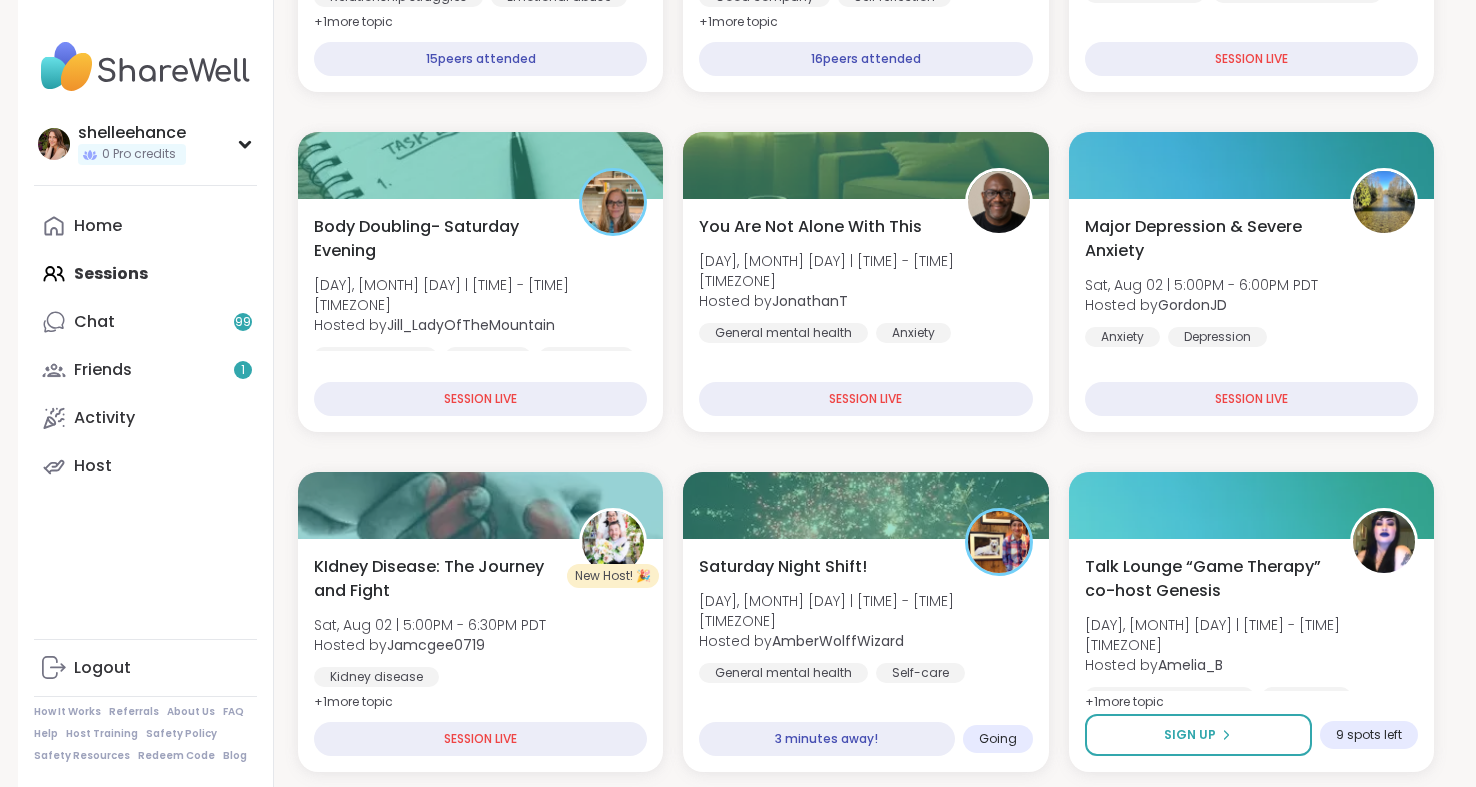 scroll, scrollTop: 642, scrollLeft: 0, axis: vertical 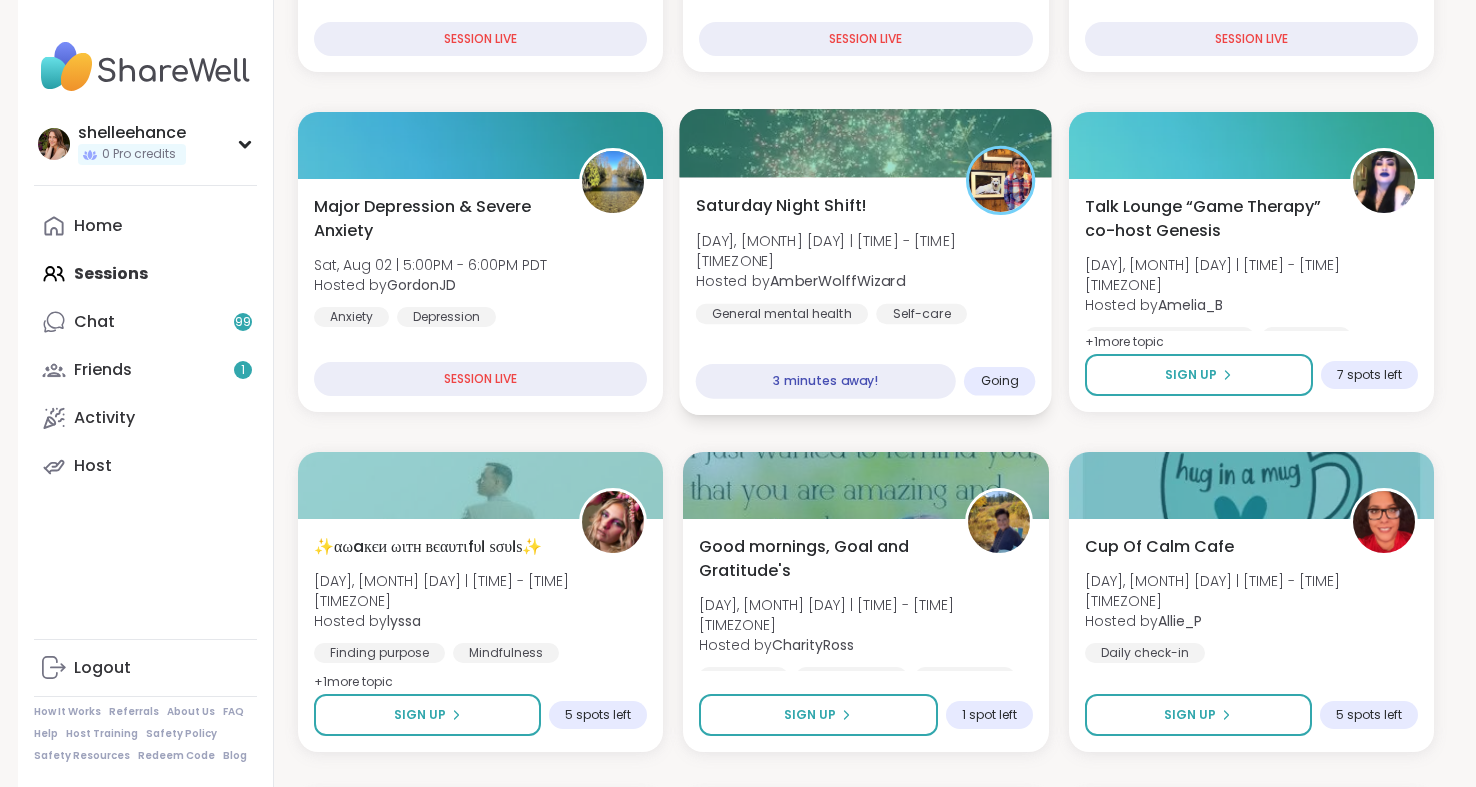click on "Saturday Night Shift! [DAY], [MONTH] [DAY] | [TIME] - [TIME] [TIMEZONE] Hosted by [USERNAME] General mental health Self-care Self-Improvement 3 minutes away! Going" at bounding box center (866, 296) 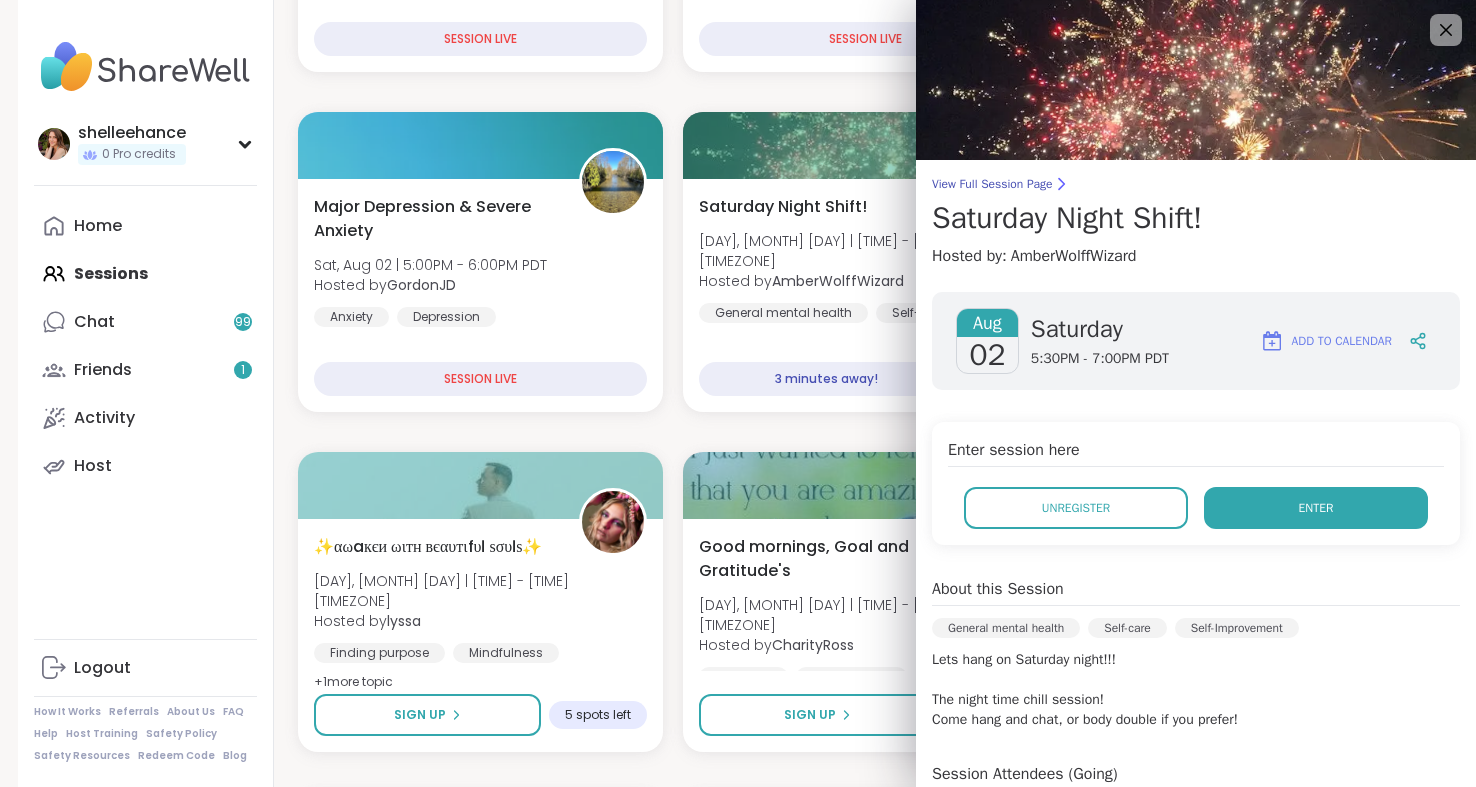 click on "Enter" at bounding box center (1316, 508) 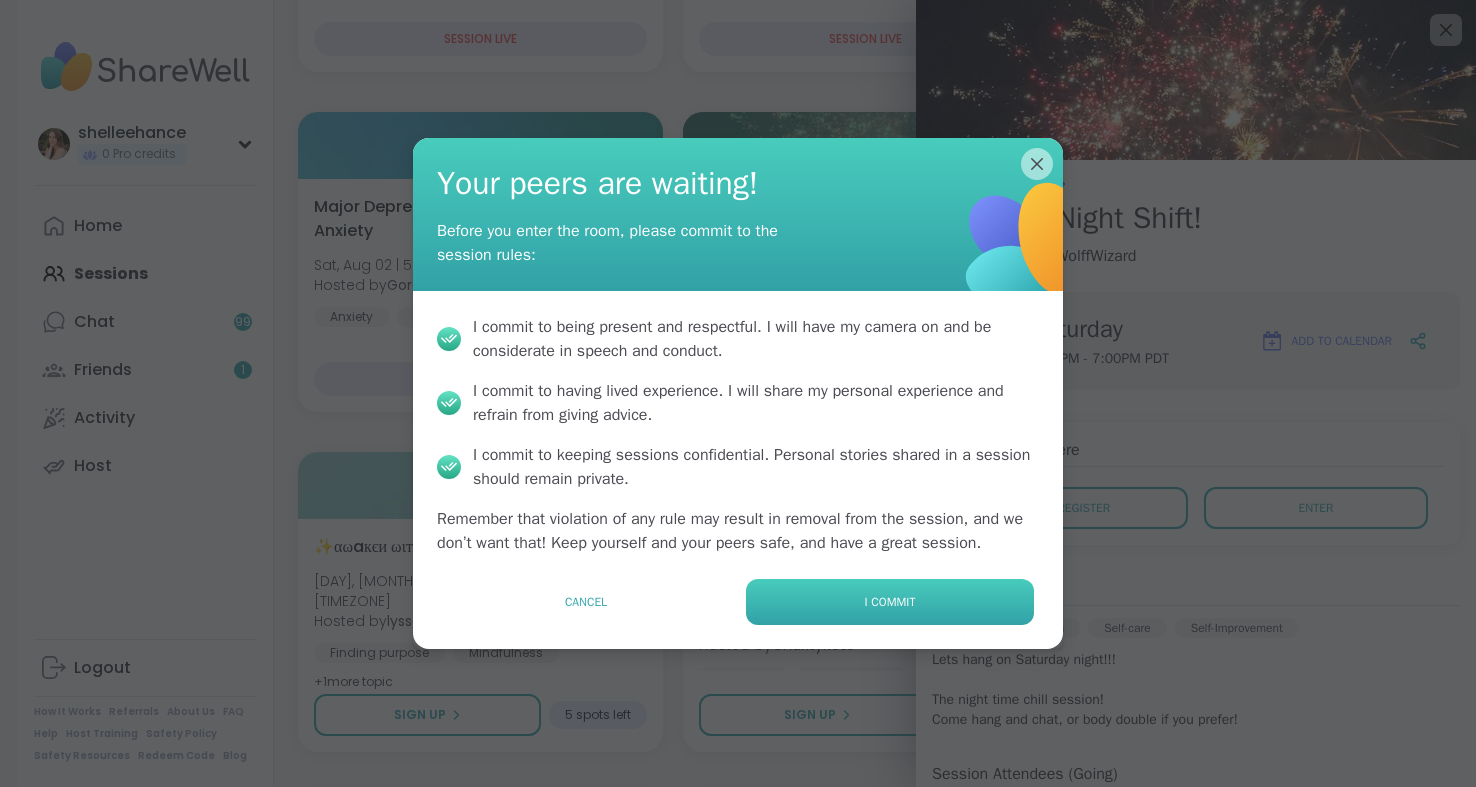 click on "I commit" at bounding box center [890, 602] 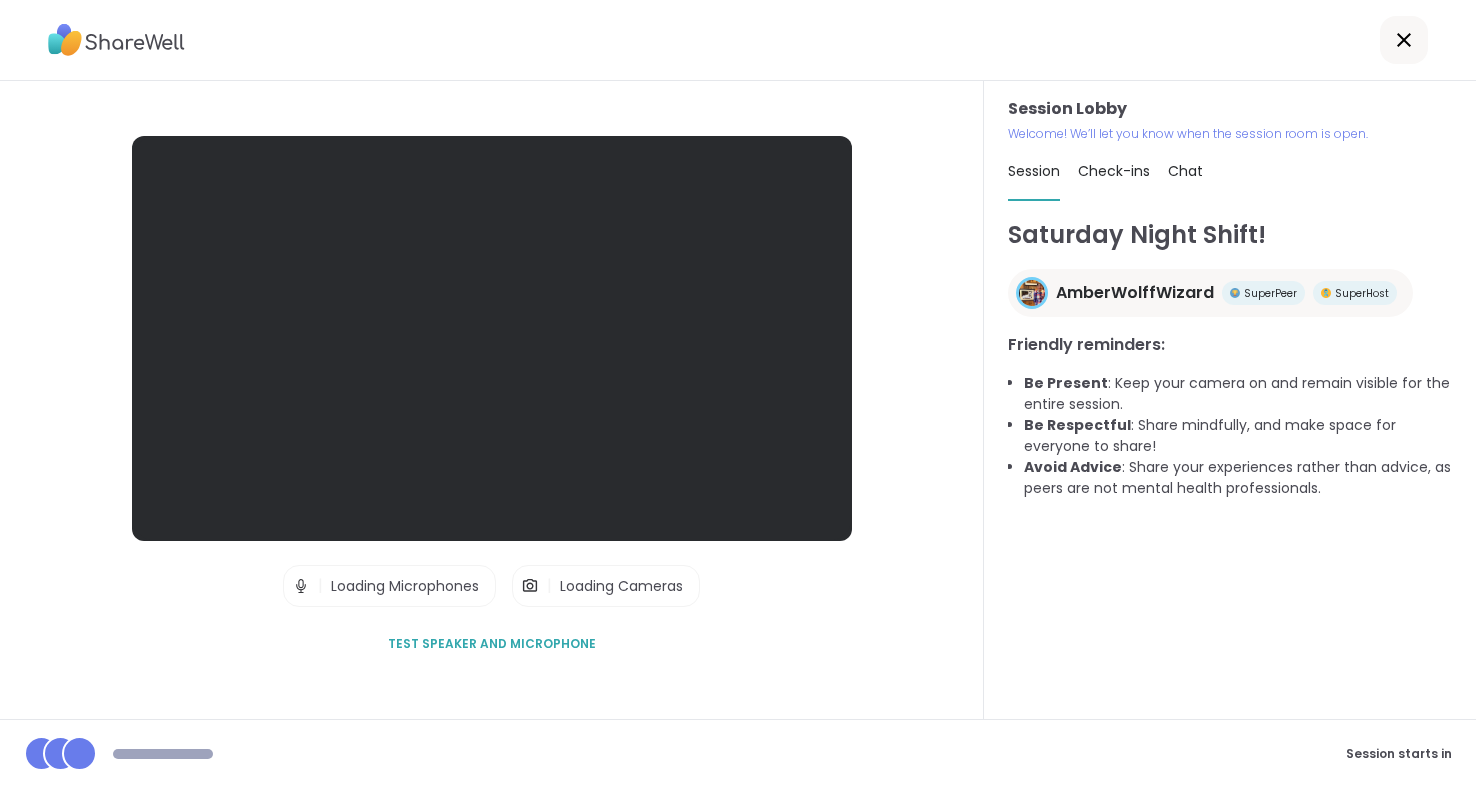 scroll, scrollTop: 0, scrollLeft: 0, axis: both 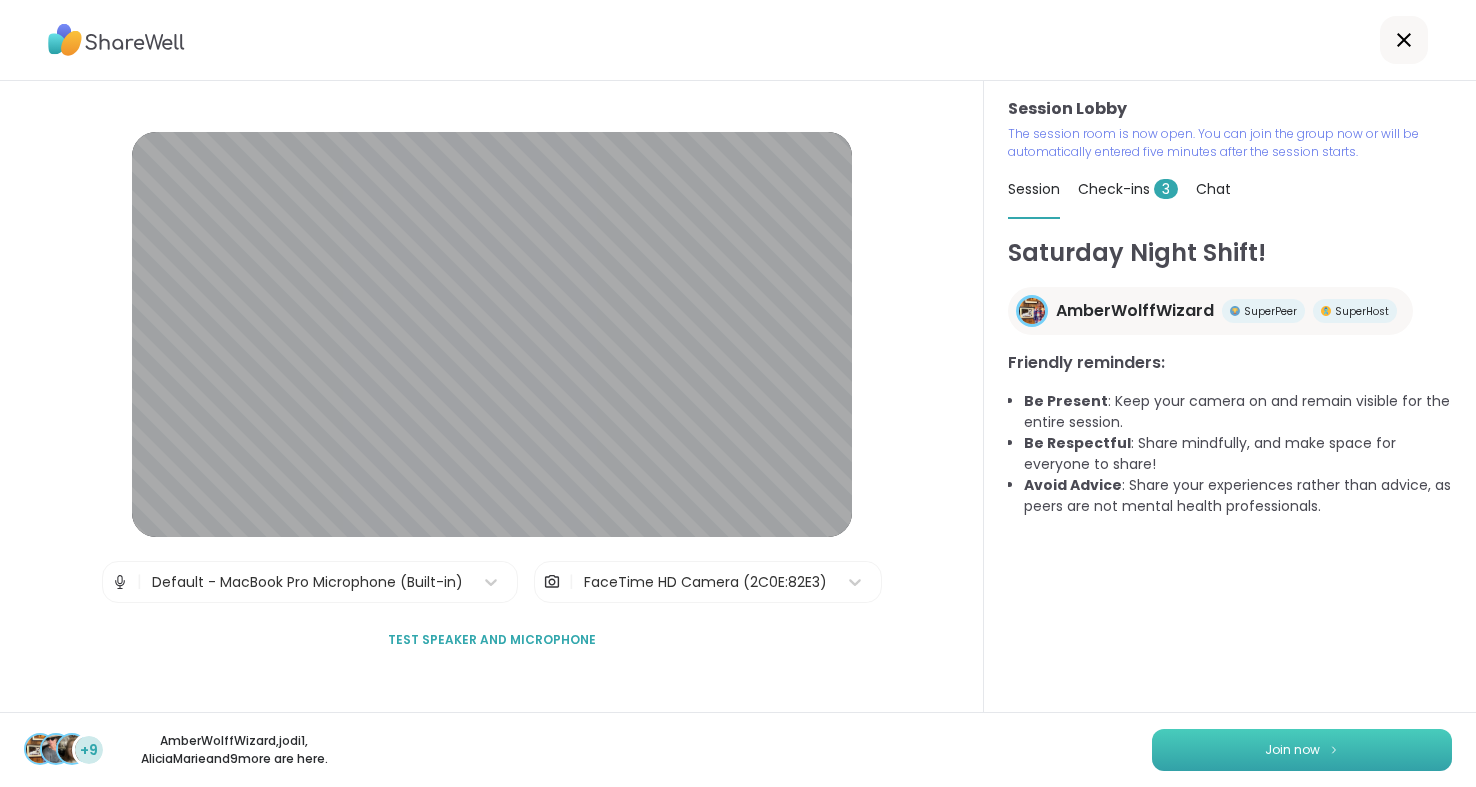 click on "Join now" at bounding box center [1292, 750] 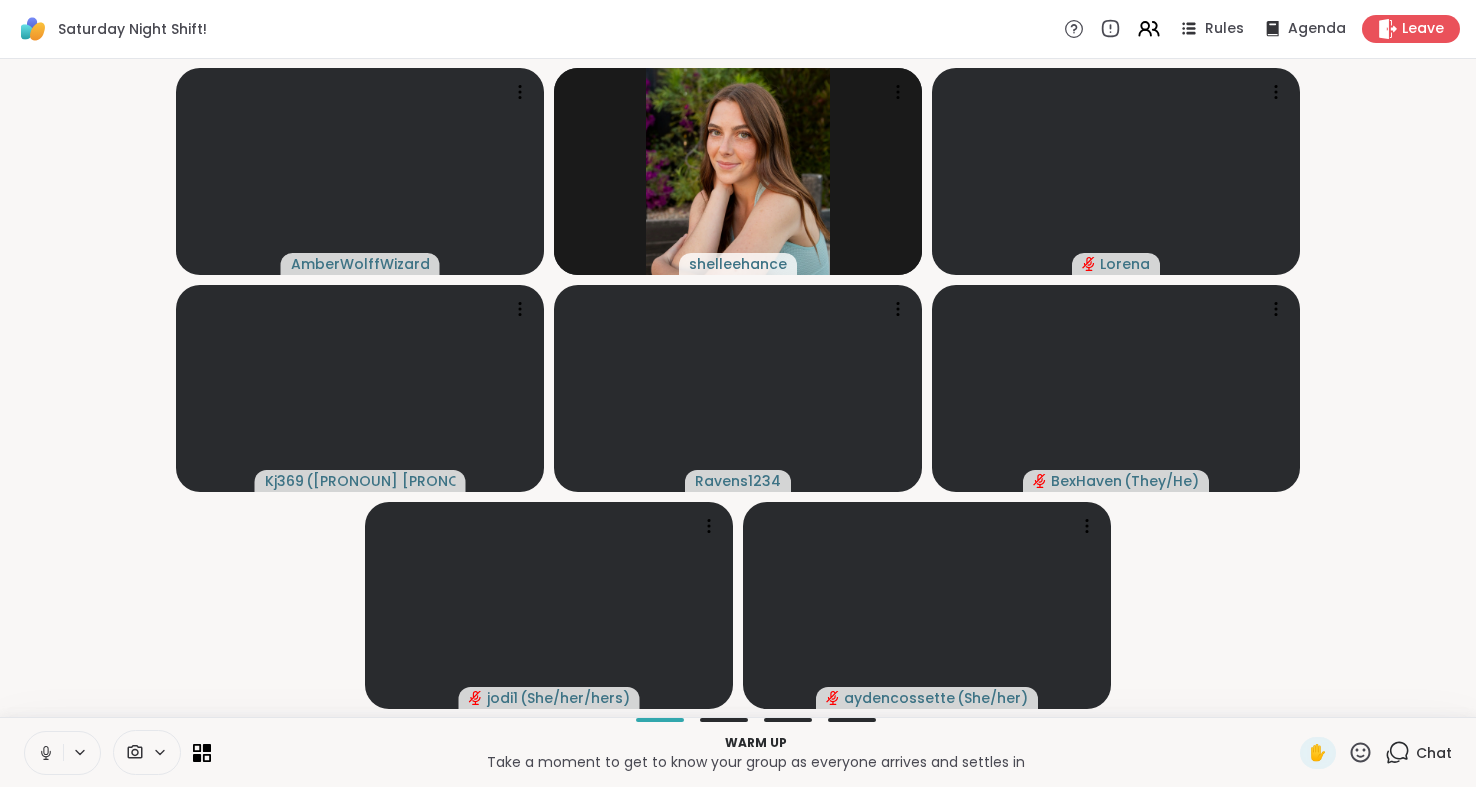 click 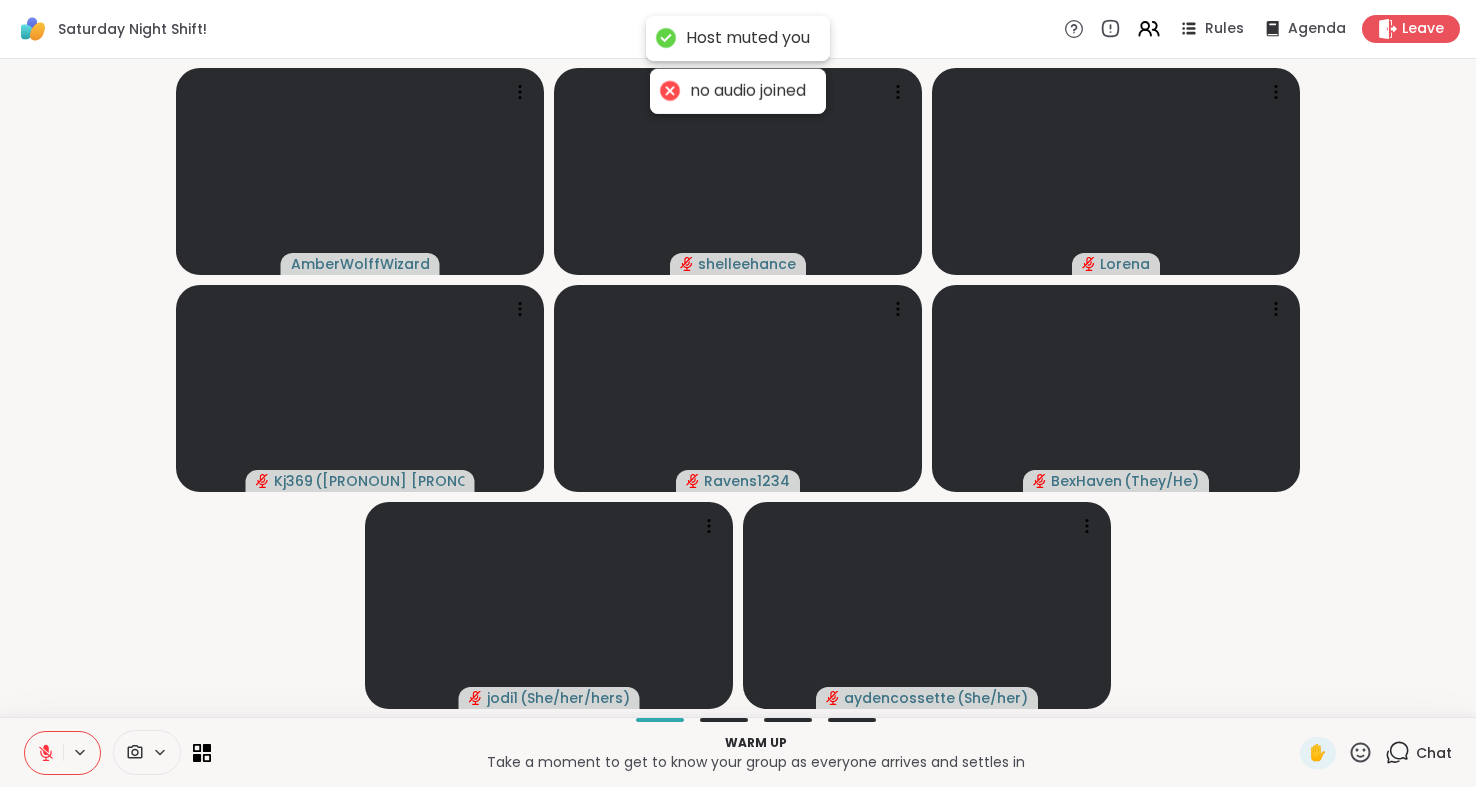 click at bounding box center [44, 753] 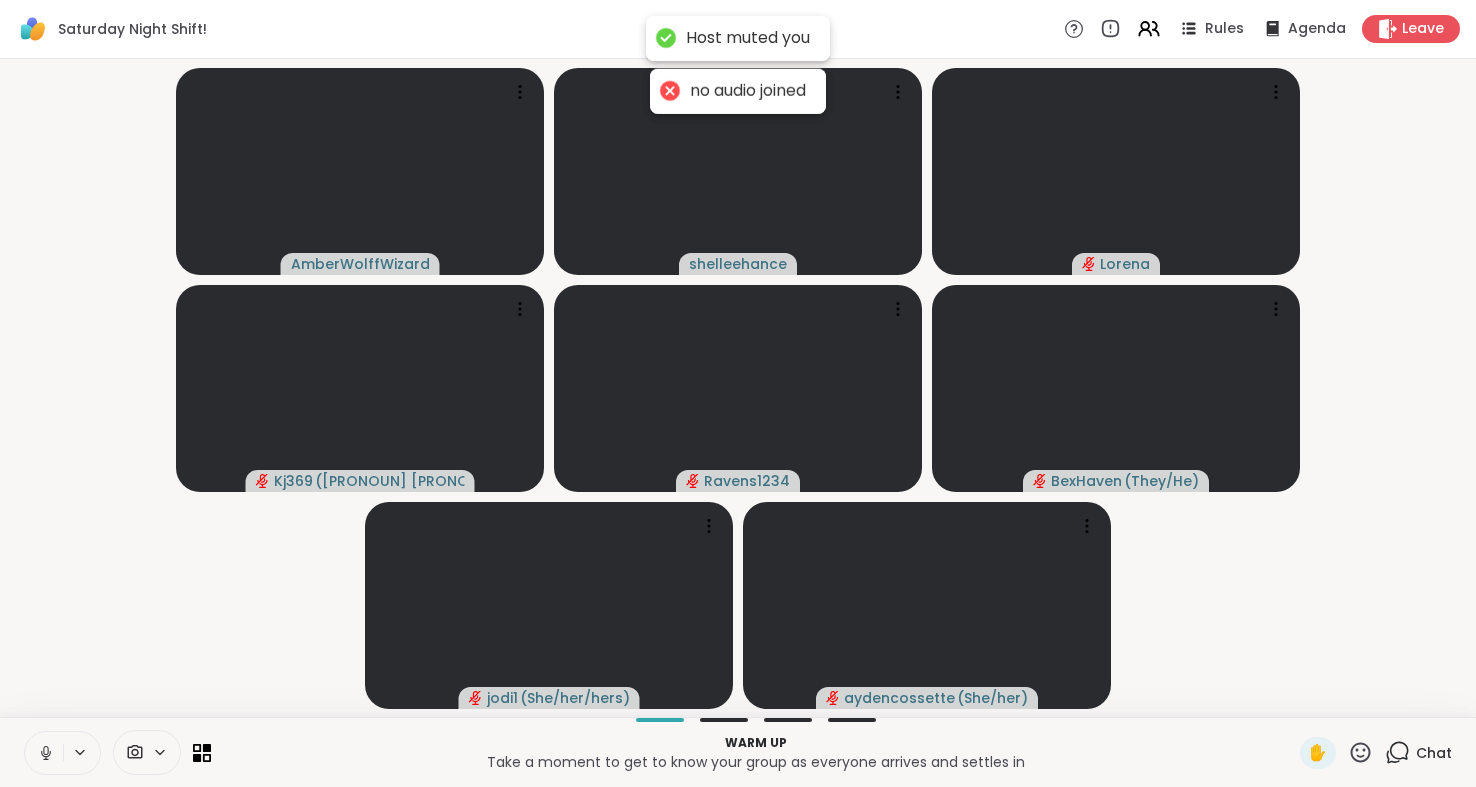 click at bounding box center (44, 753) 